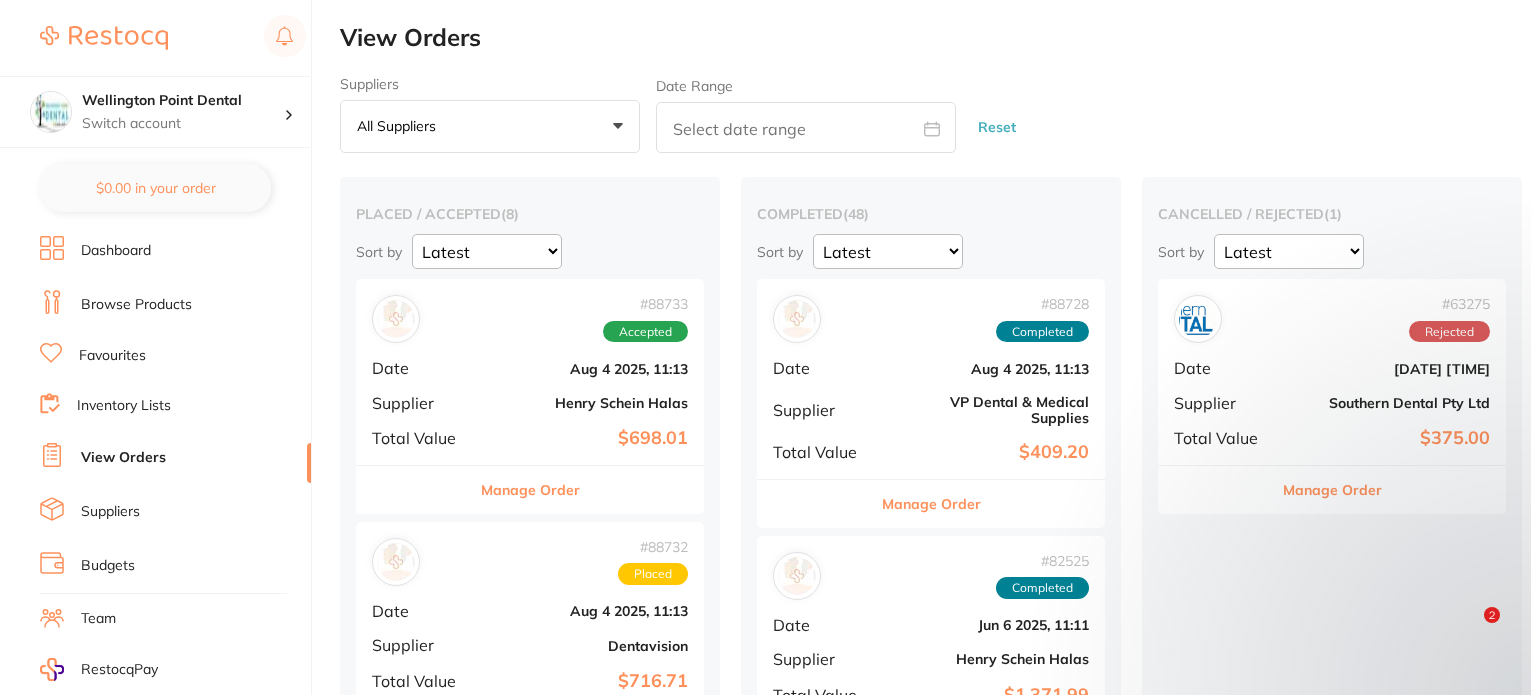 scroll, scrollTop: 2516, scrollLeft: 0, axis: vertical 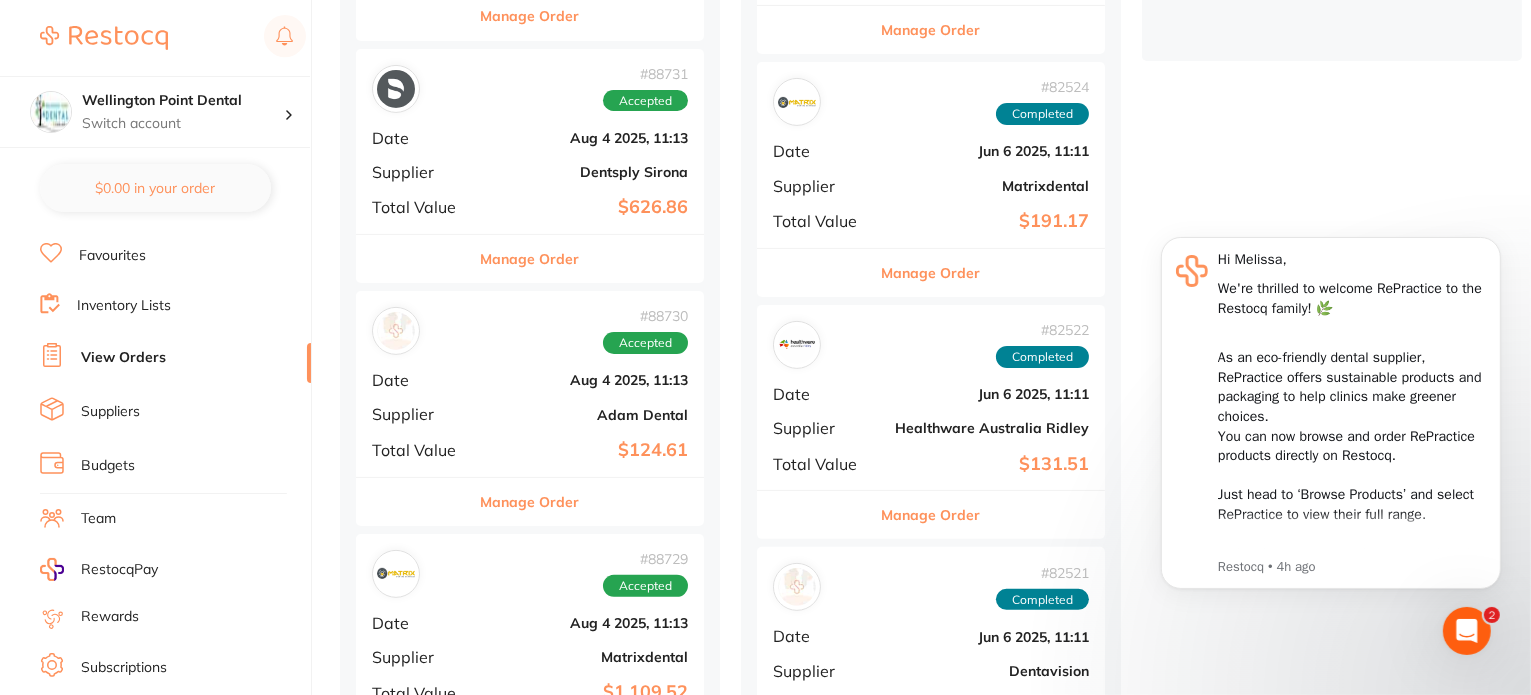 click on "Manage Order" at bounding box center (530, 502) 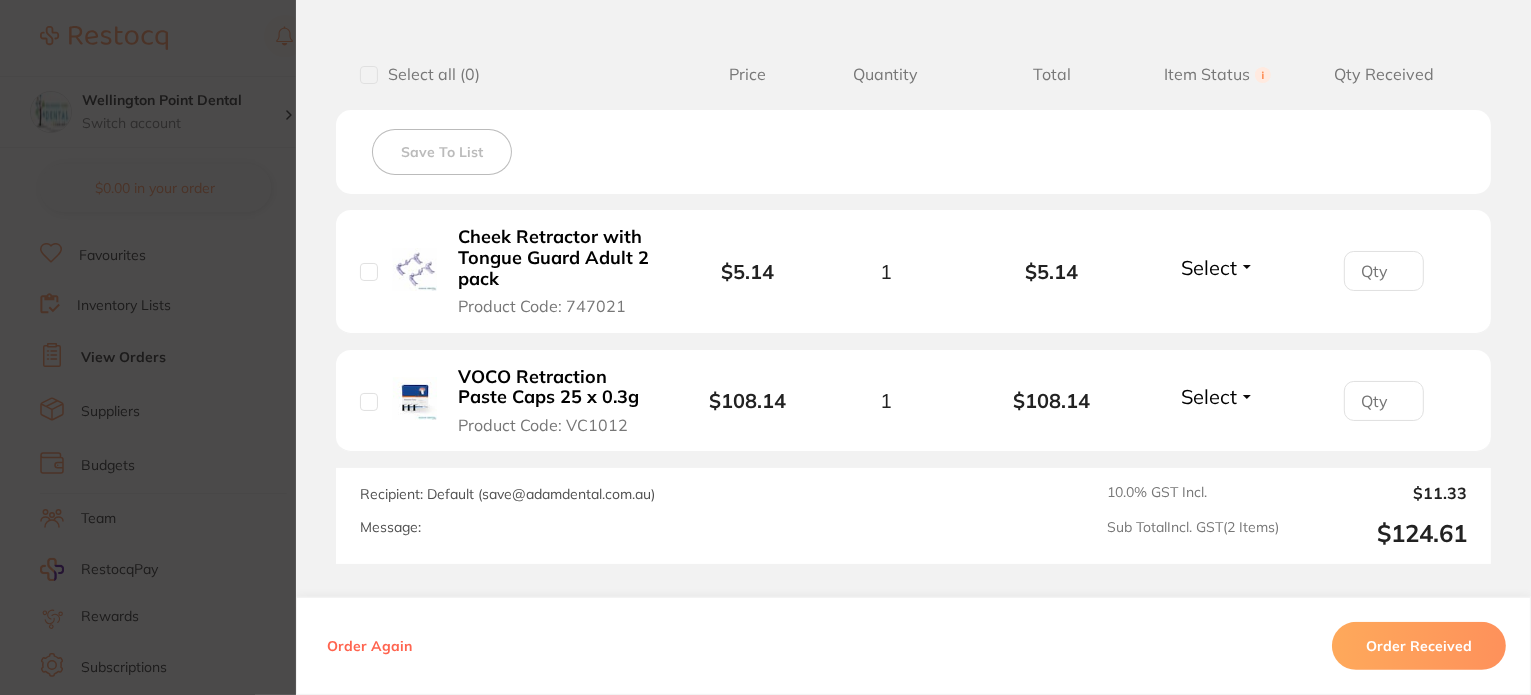scroll, scrollTop: 600, scrollLeft: 0, axis: vertical 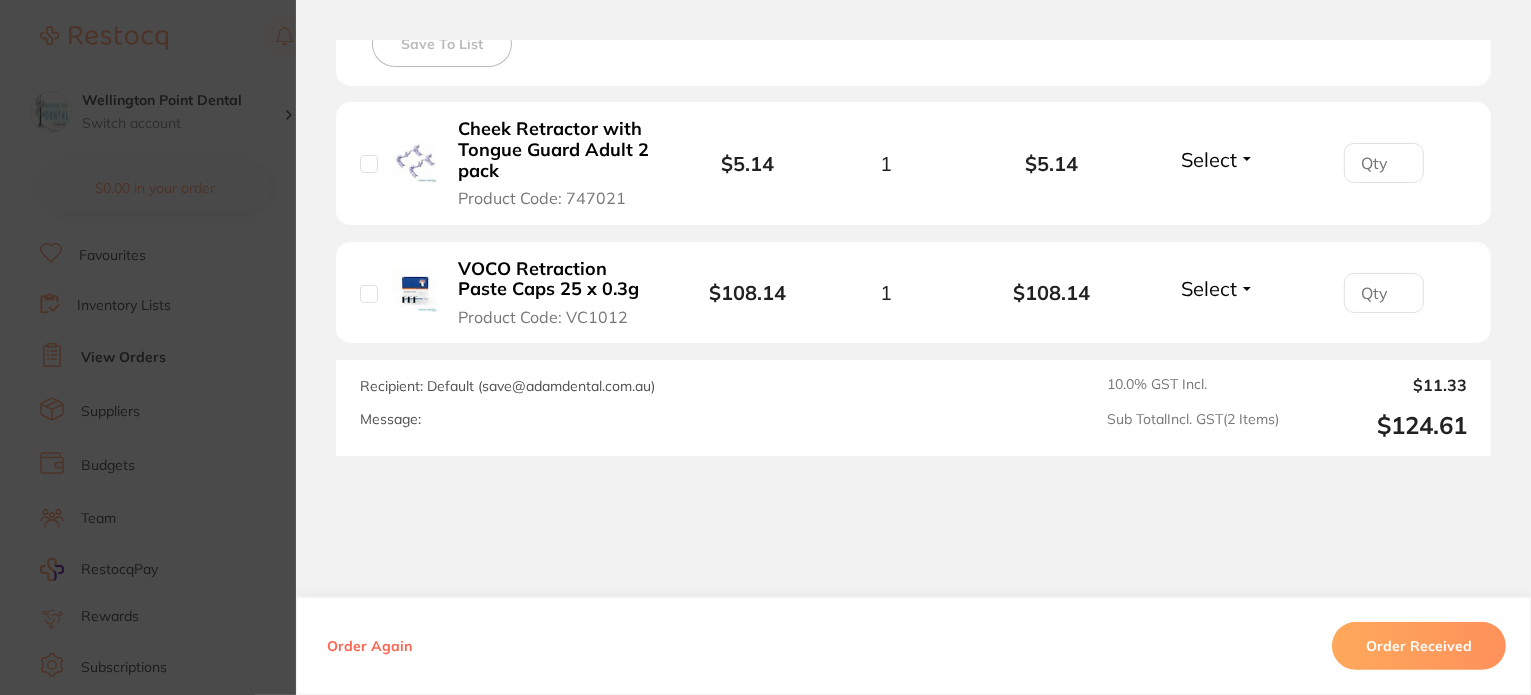 click on "Select" at bounding box center (1218, 159) 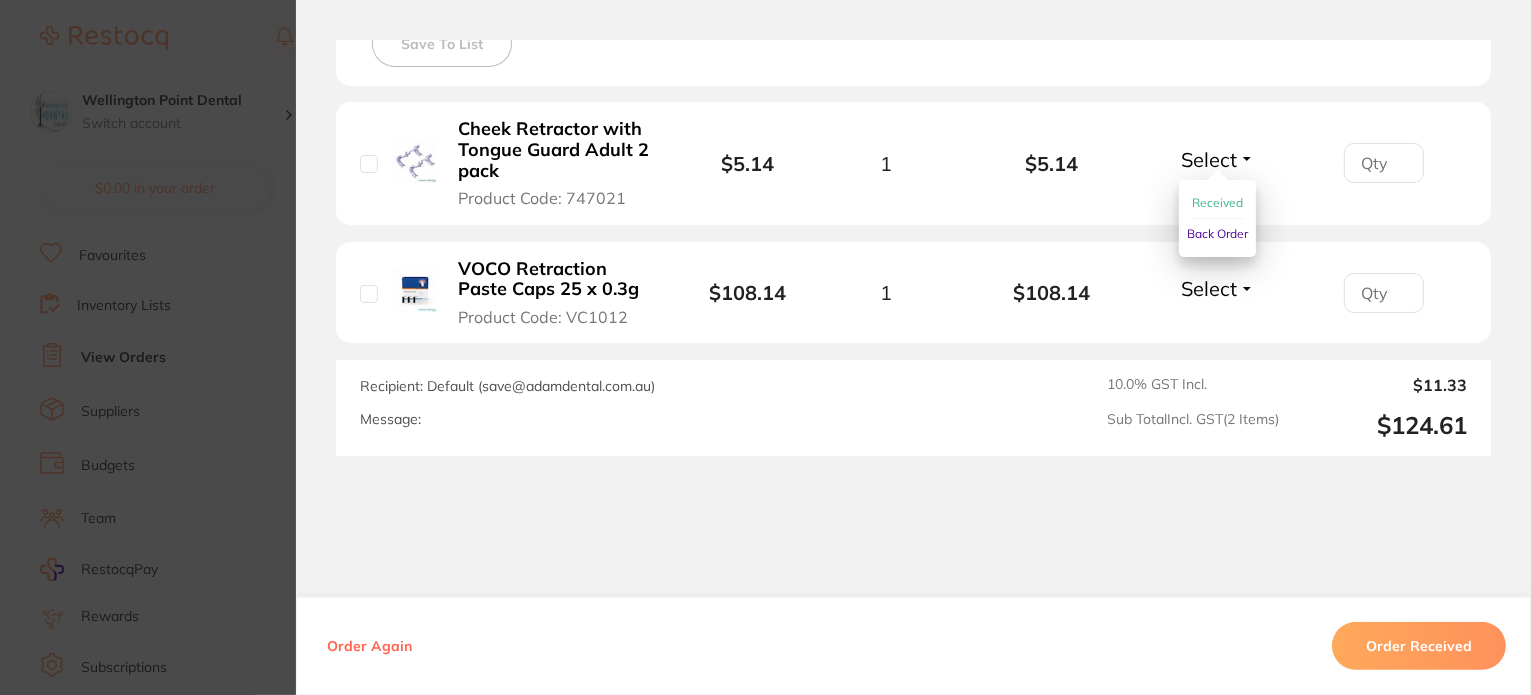 click on "Received" at bounding box center (1217, 202) 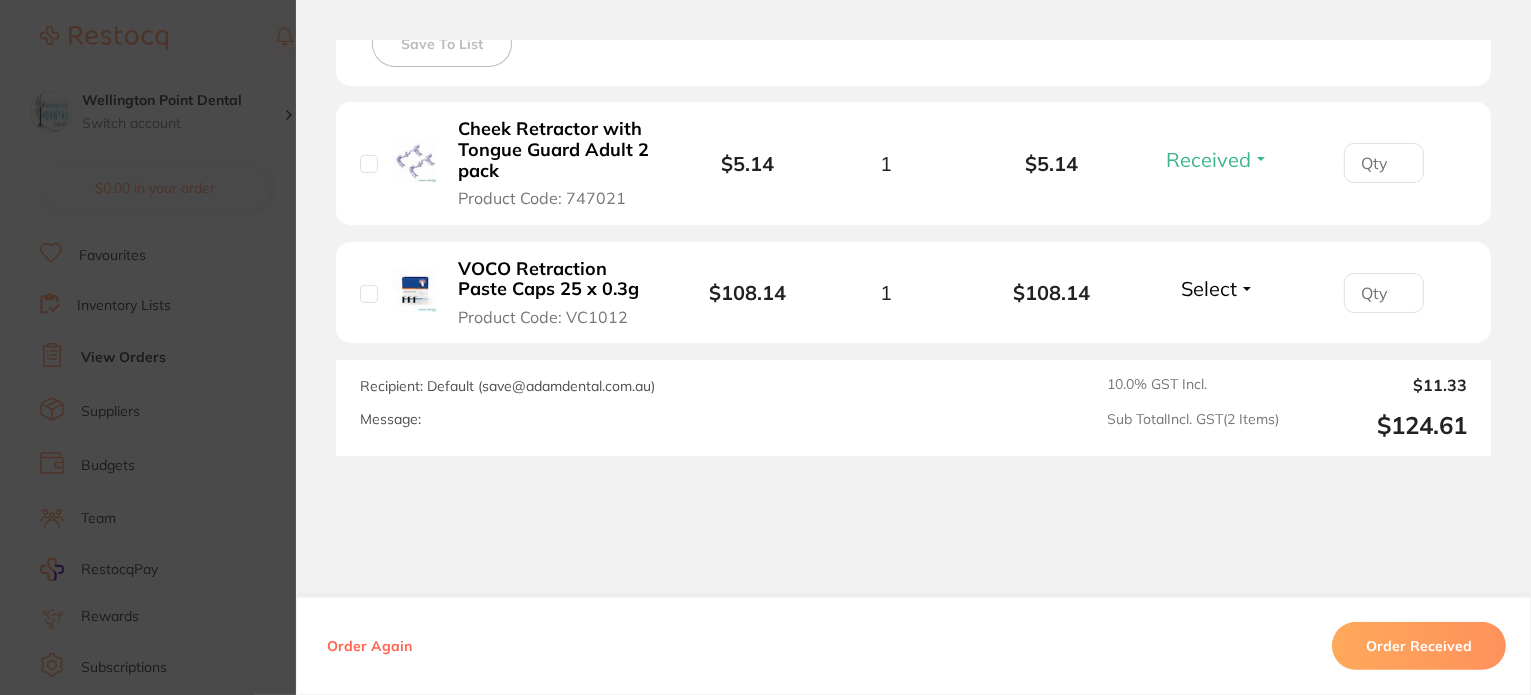click on "Select" at bounding box center (1218, 288) 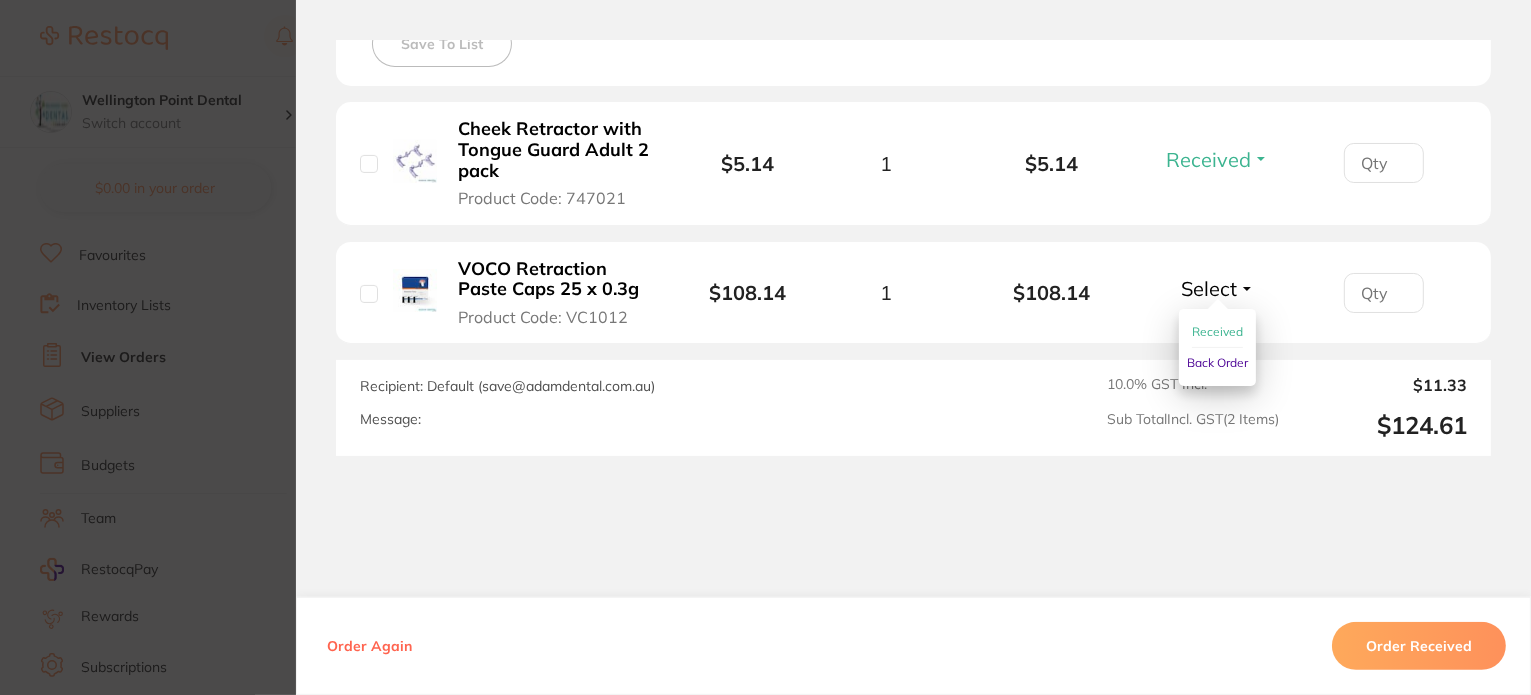 click on "Received" at bounding box center (1217, 331) 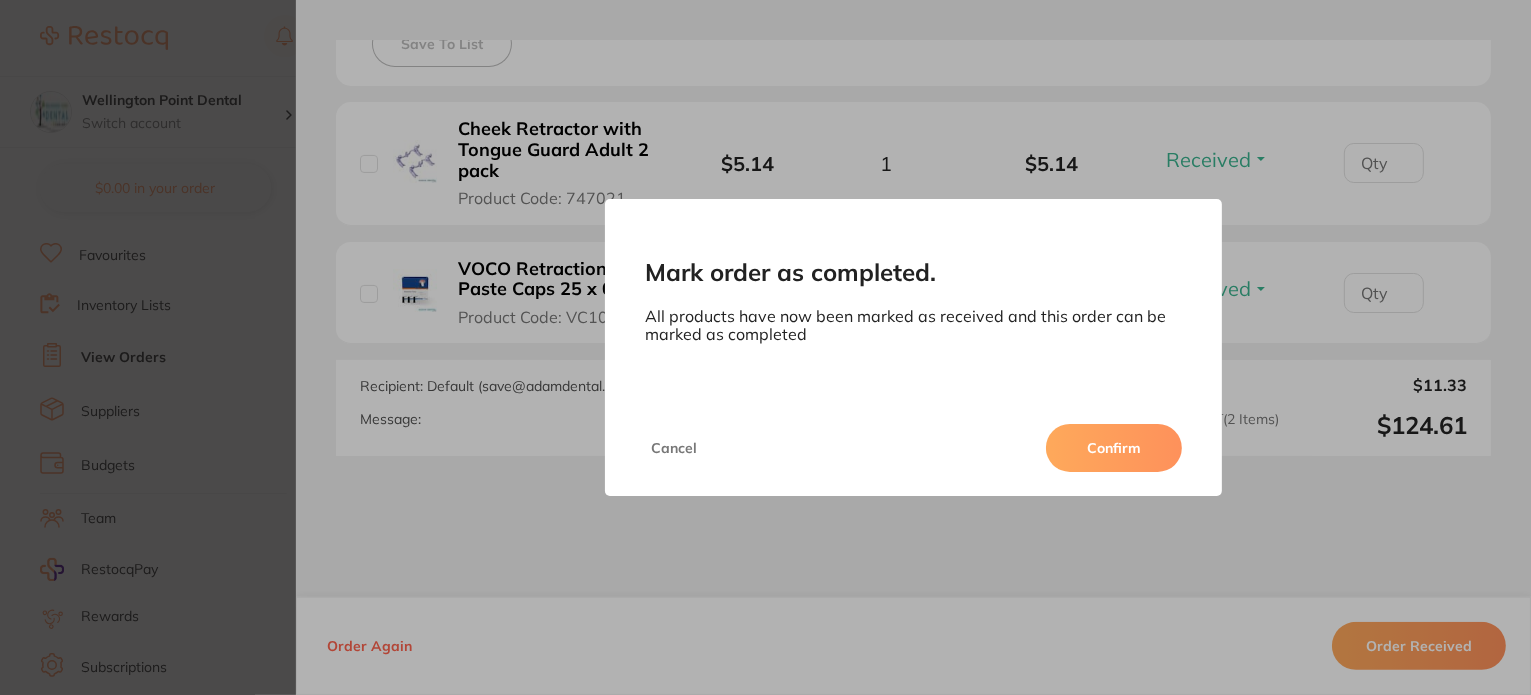 click on "Confirm" at bounding box center [1114, 448] 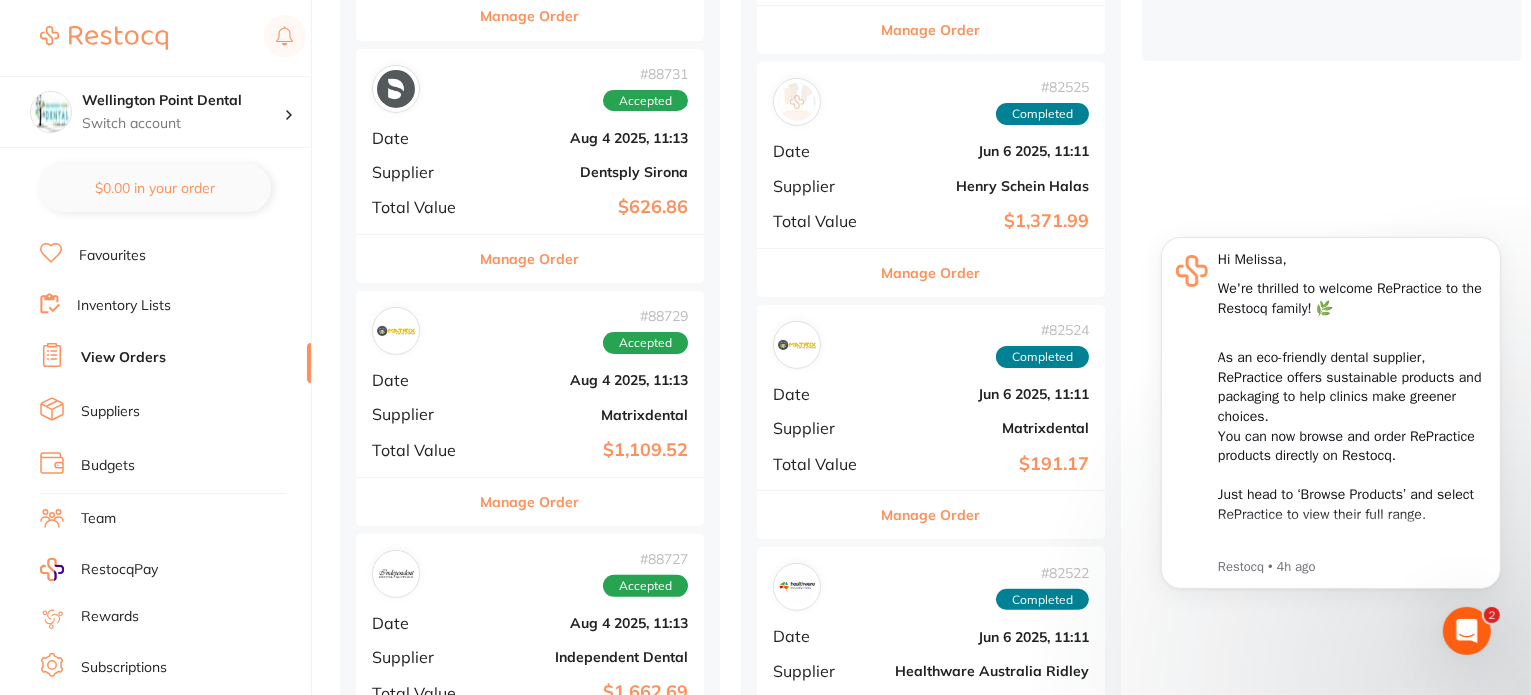 scroll, scrollTop: 0, scrollLeft: 0, axis: both 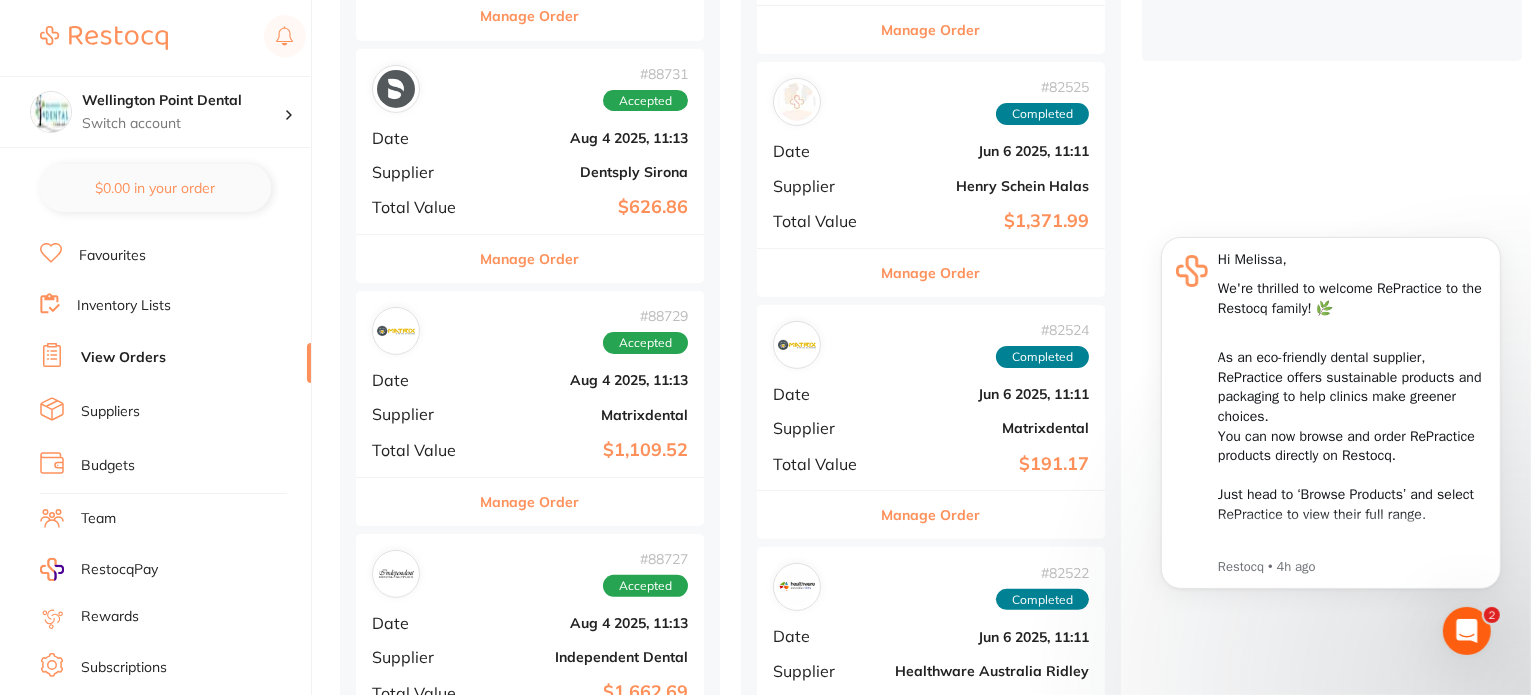 click on "Manage Order" at bounding box center (530, 259) 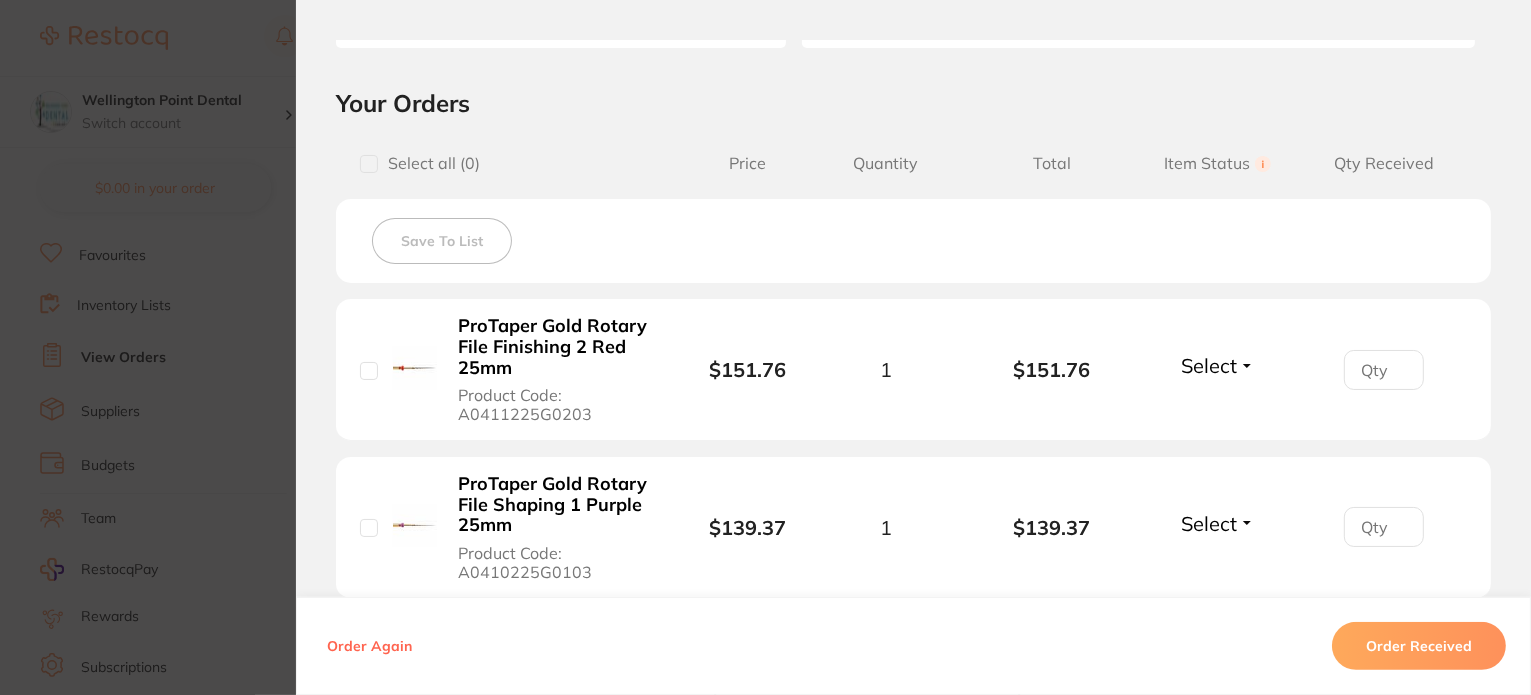 scroll, scrollTop: 600, scrollLeft: 0, axis: vertical 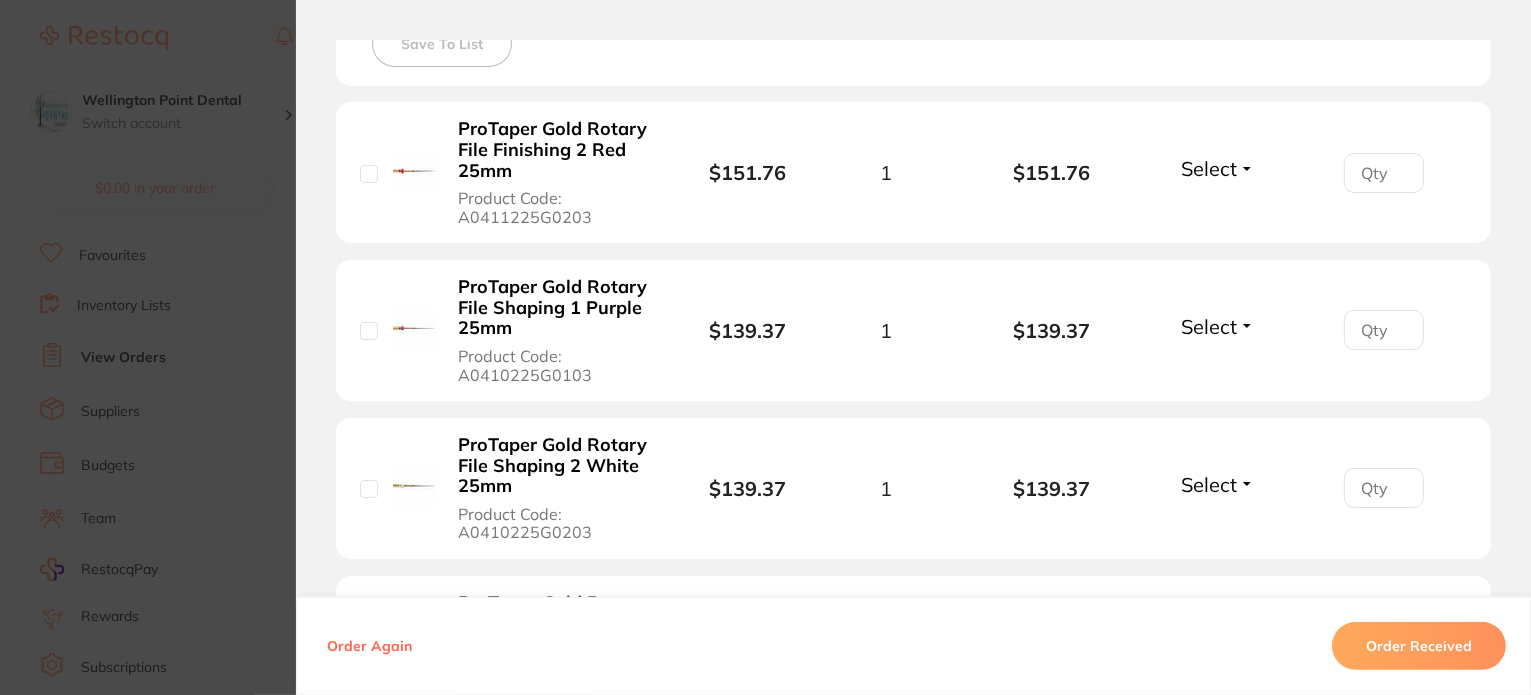 click on "Select" at bounding box center (1218, 326) 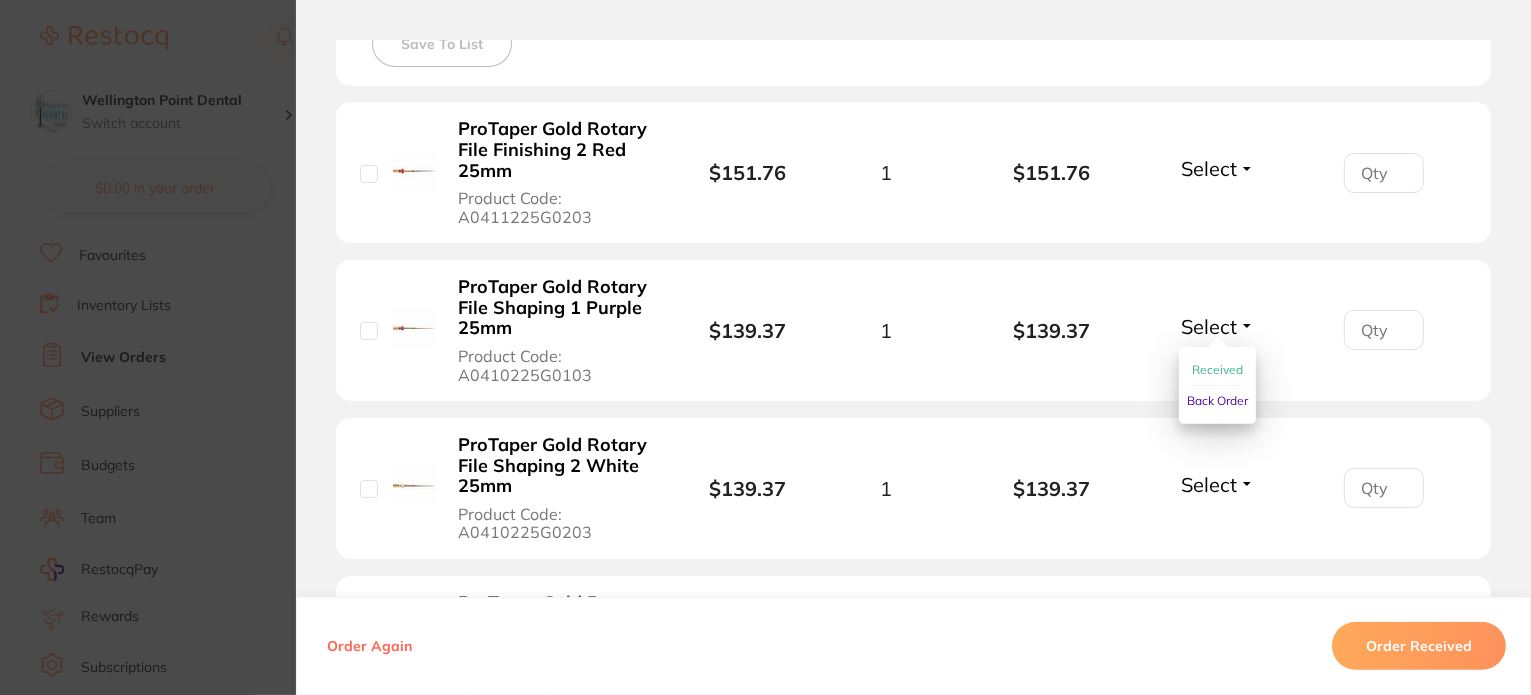 click on "Received" at bounding box center [1217, 369] 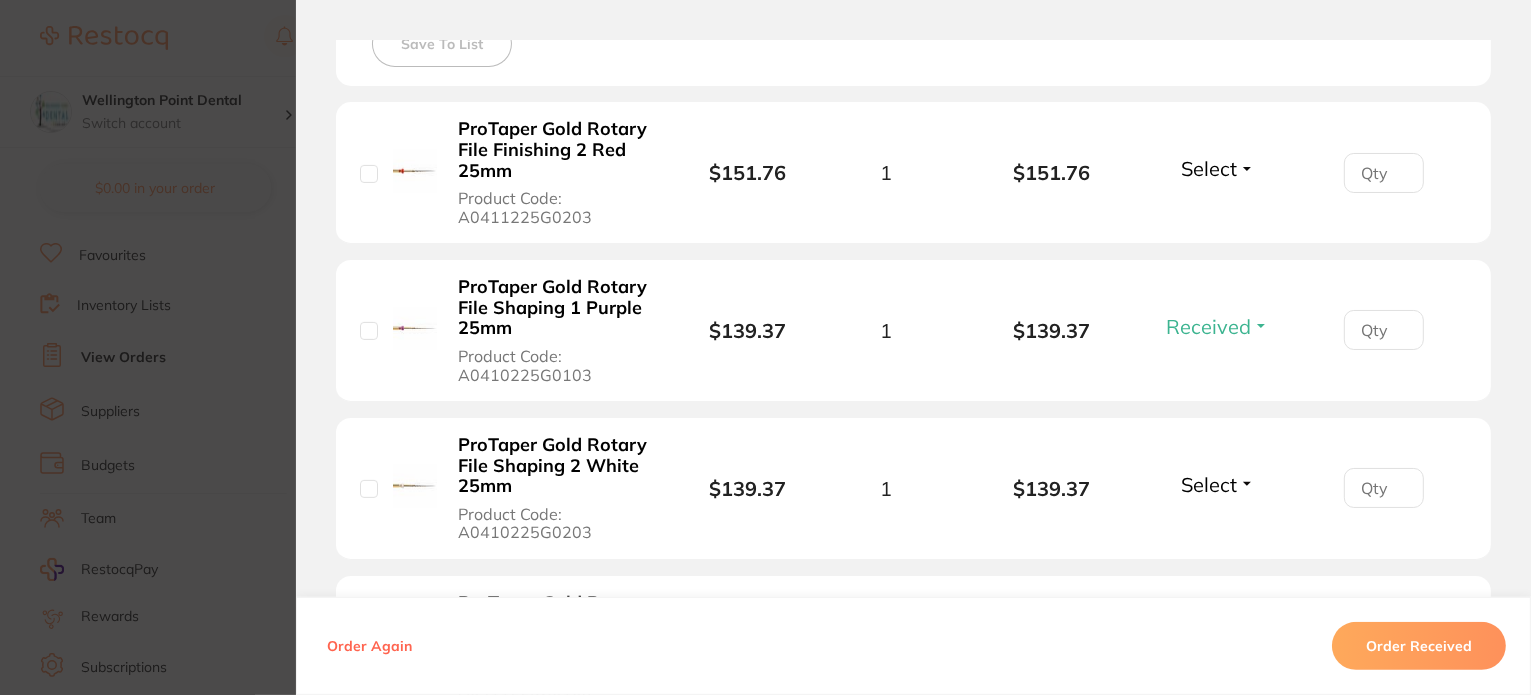 click on "Select" at bounding box center [1218, 168] 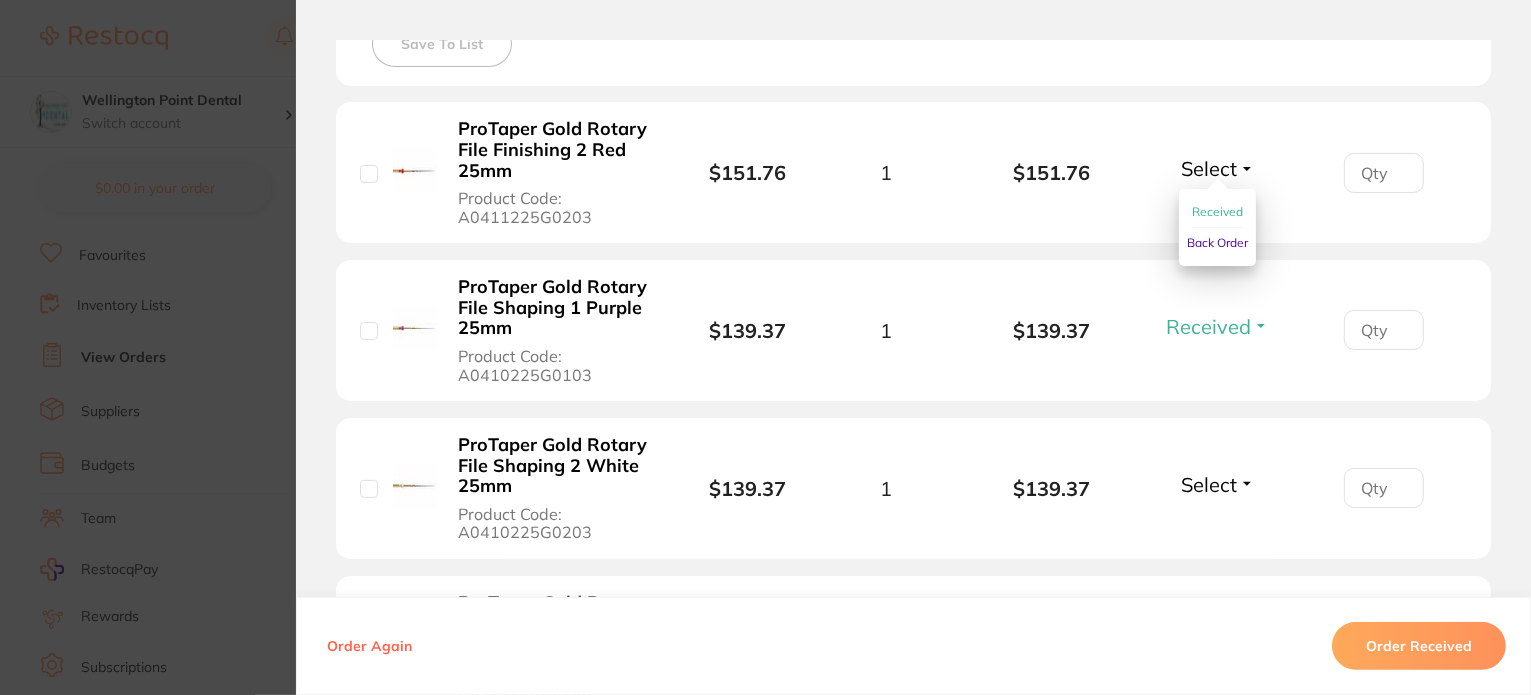 click on "Received" at bounding box center [1217, 211] 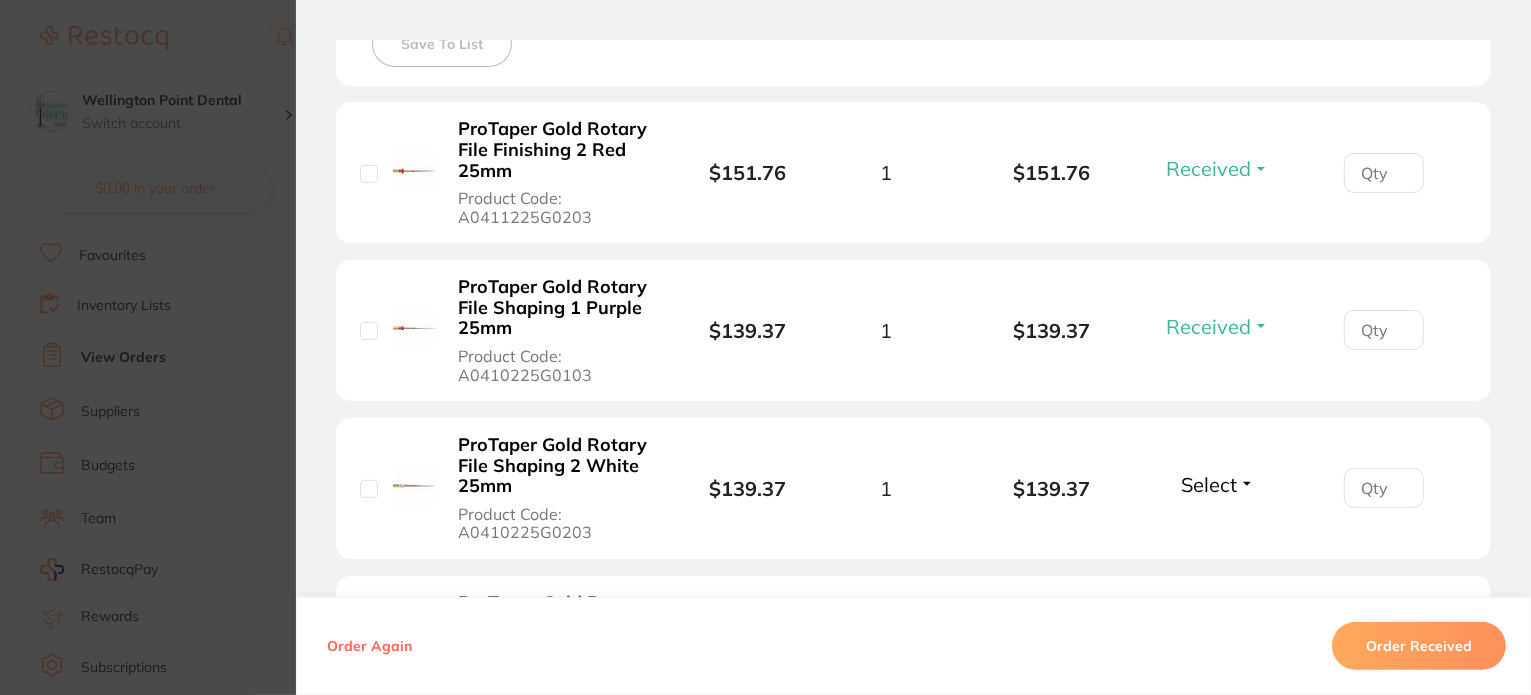 click on "Select" at bounding box center (1218, 484) 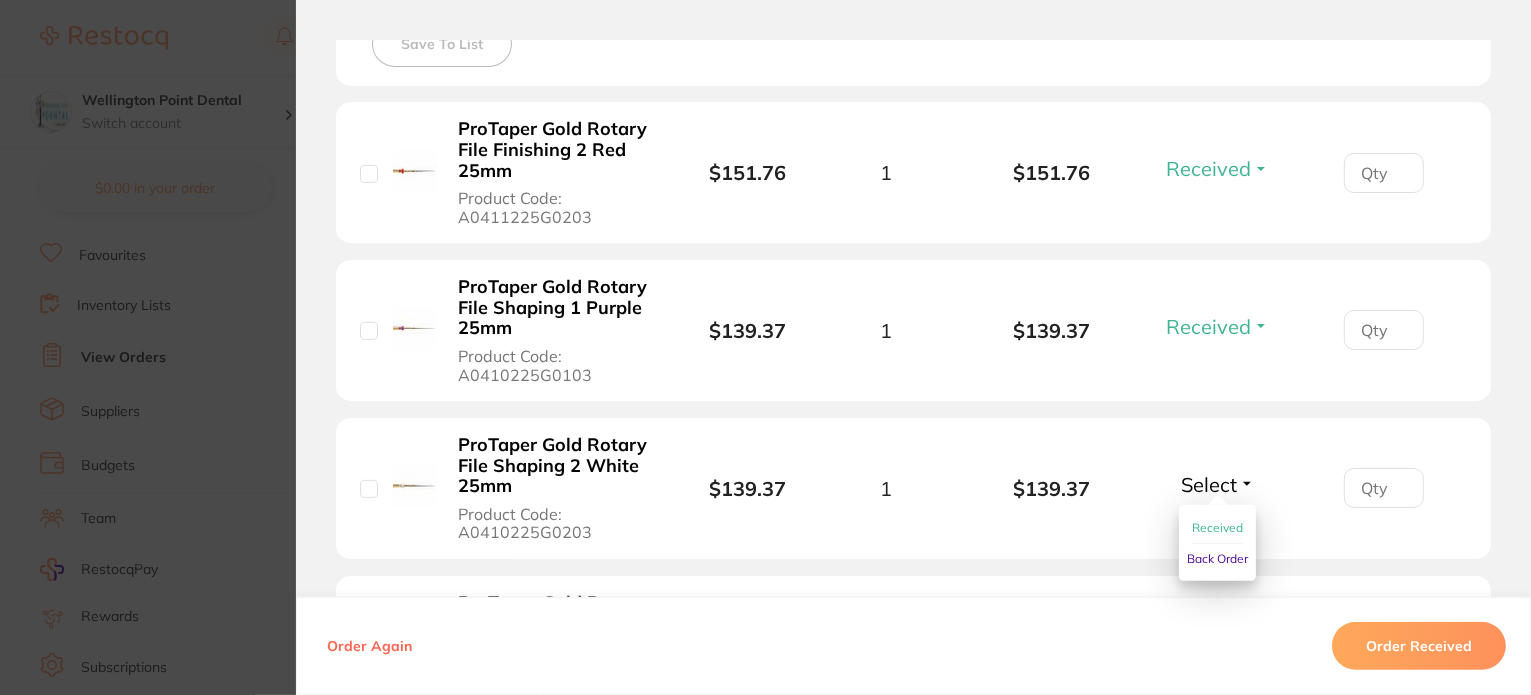click on "Received" at bounding box center (1217, 527) 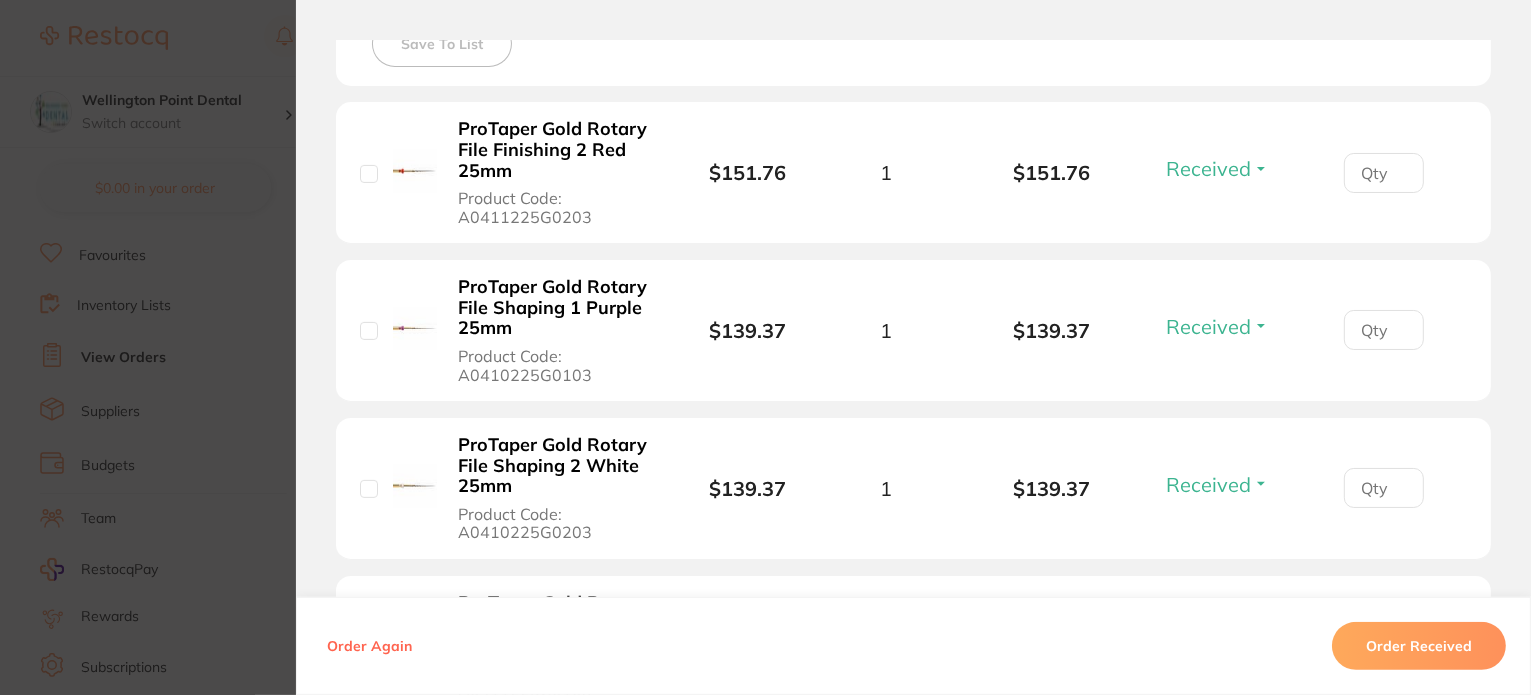 scroll, scrollTop: 900, scrollLeft: 0, axis: vertical 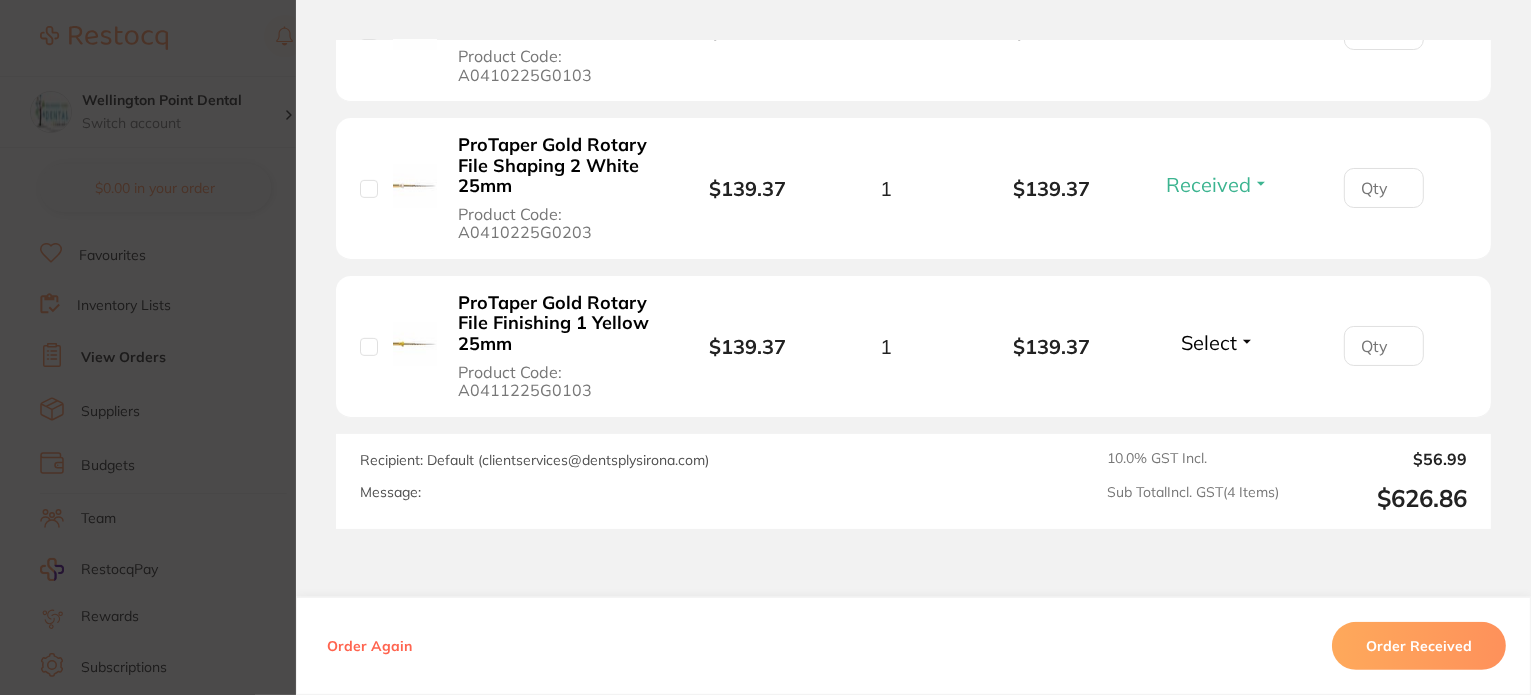 click on "Received" at bounding box center (1217, 184) 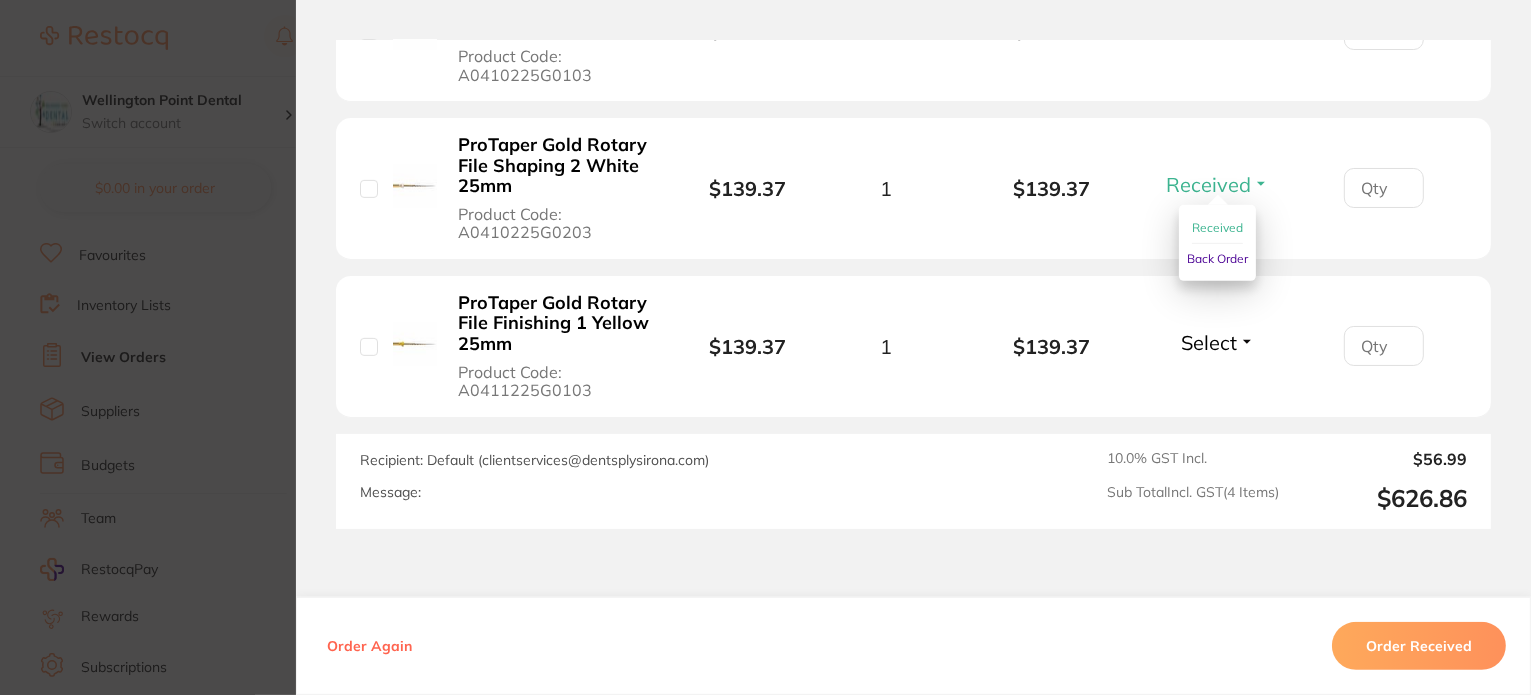 click on "Received" at bounding box center [1217, 227] 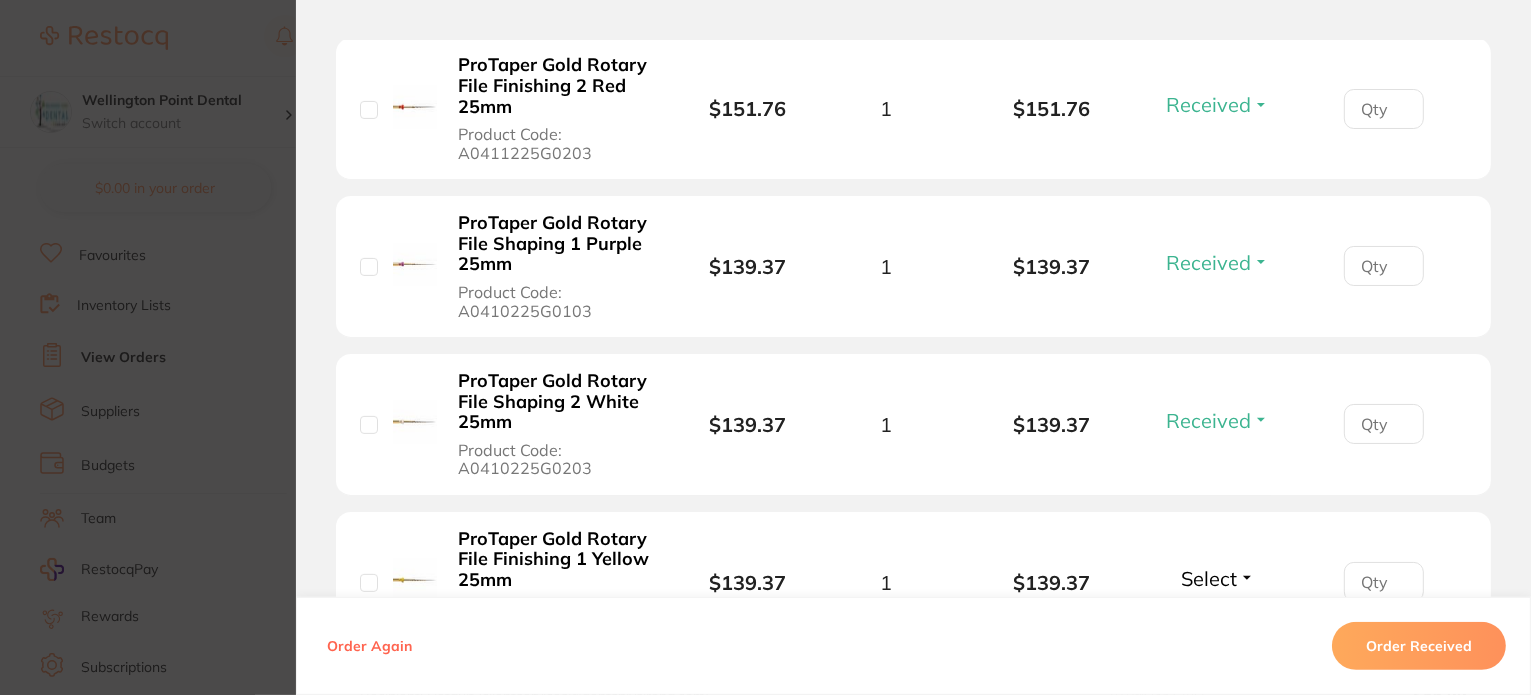 scroll, scrollTop: 700, scrollLeft: 0, axis: vertical 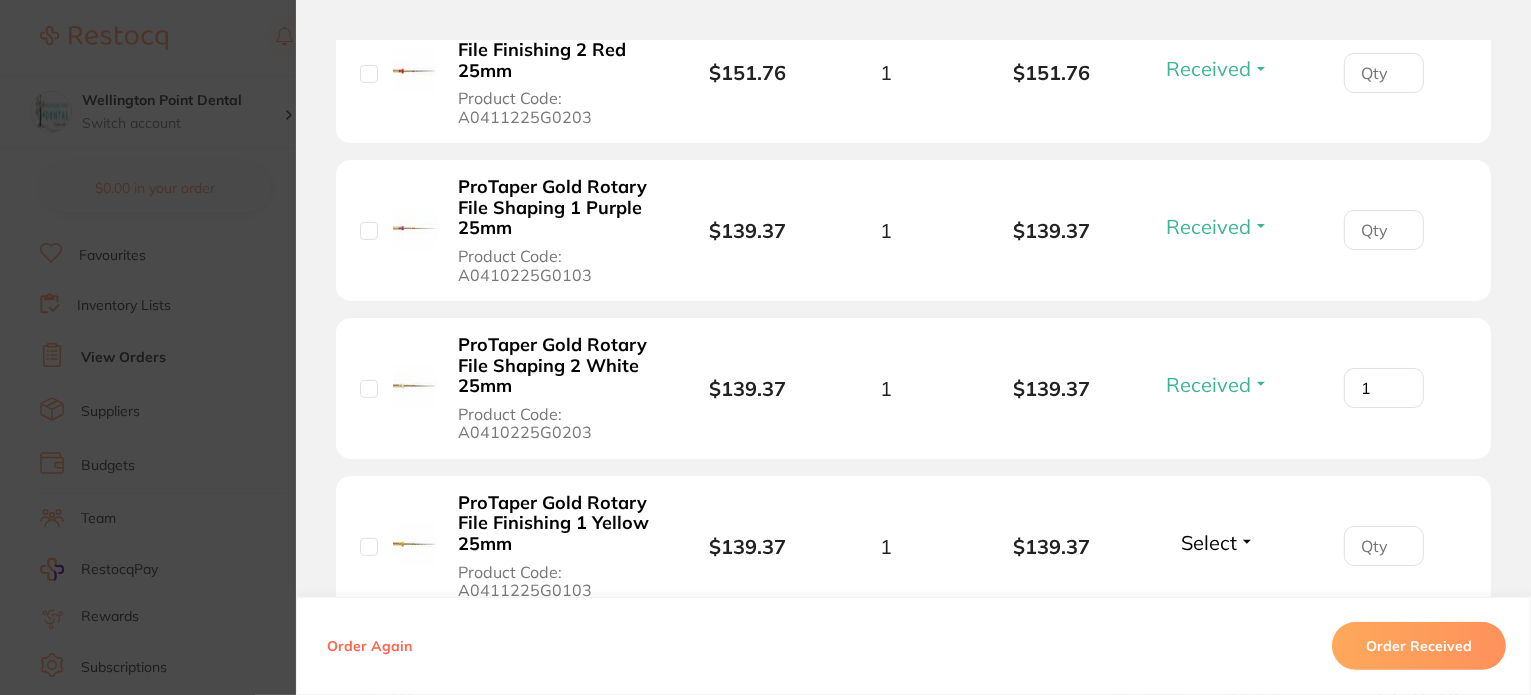 type on "1" 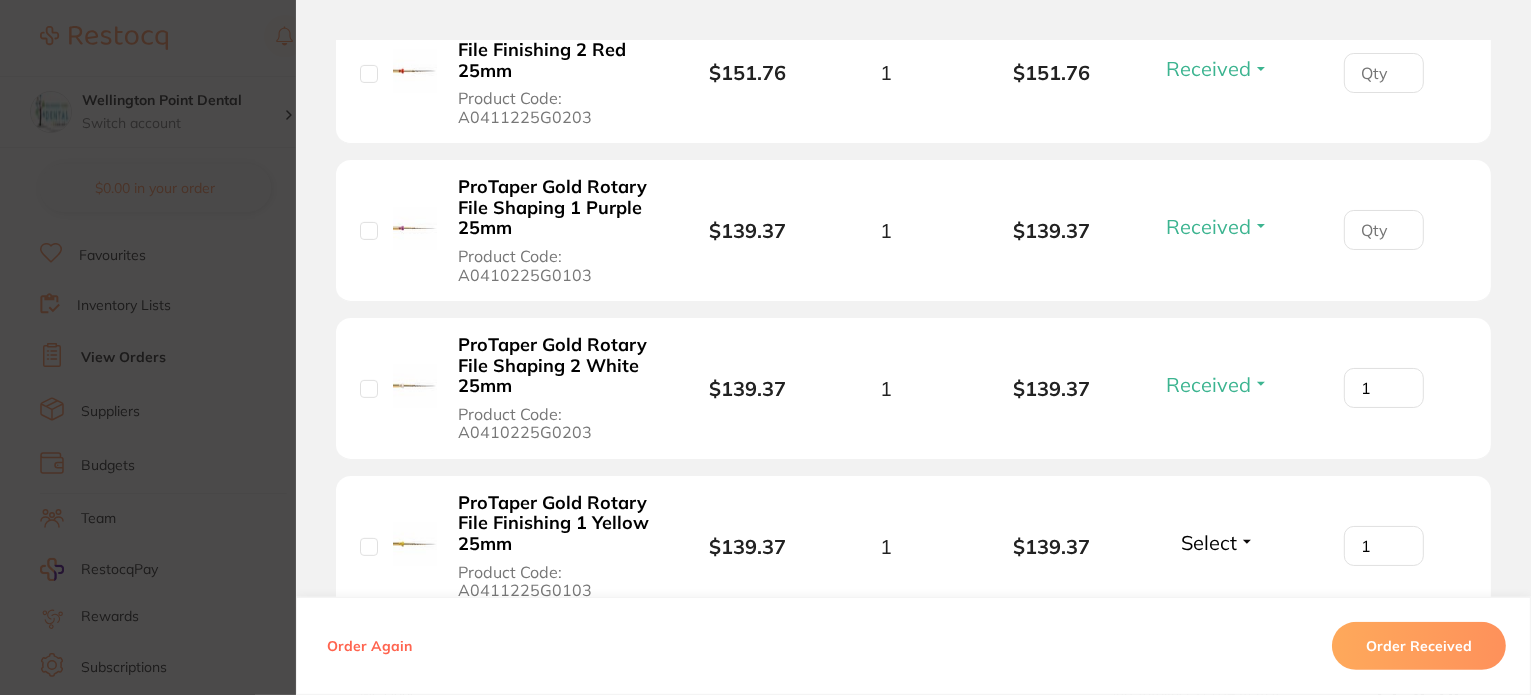 type on "1" 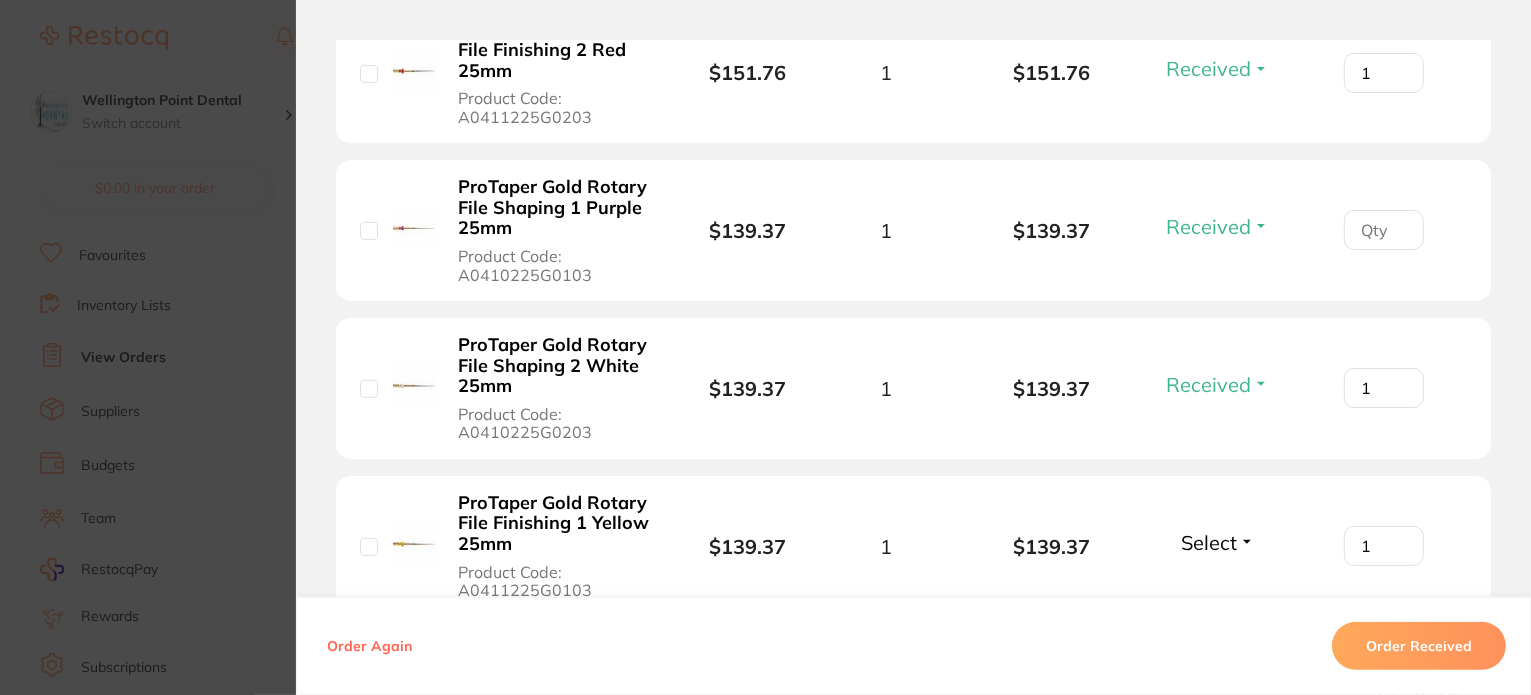 type on "1" 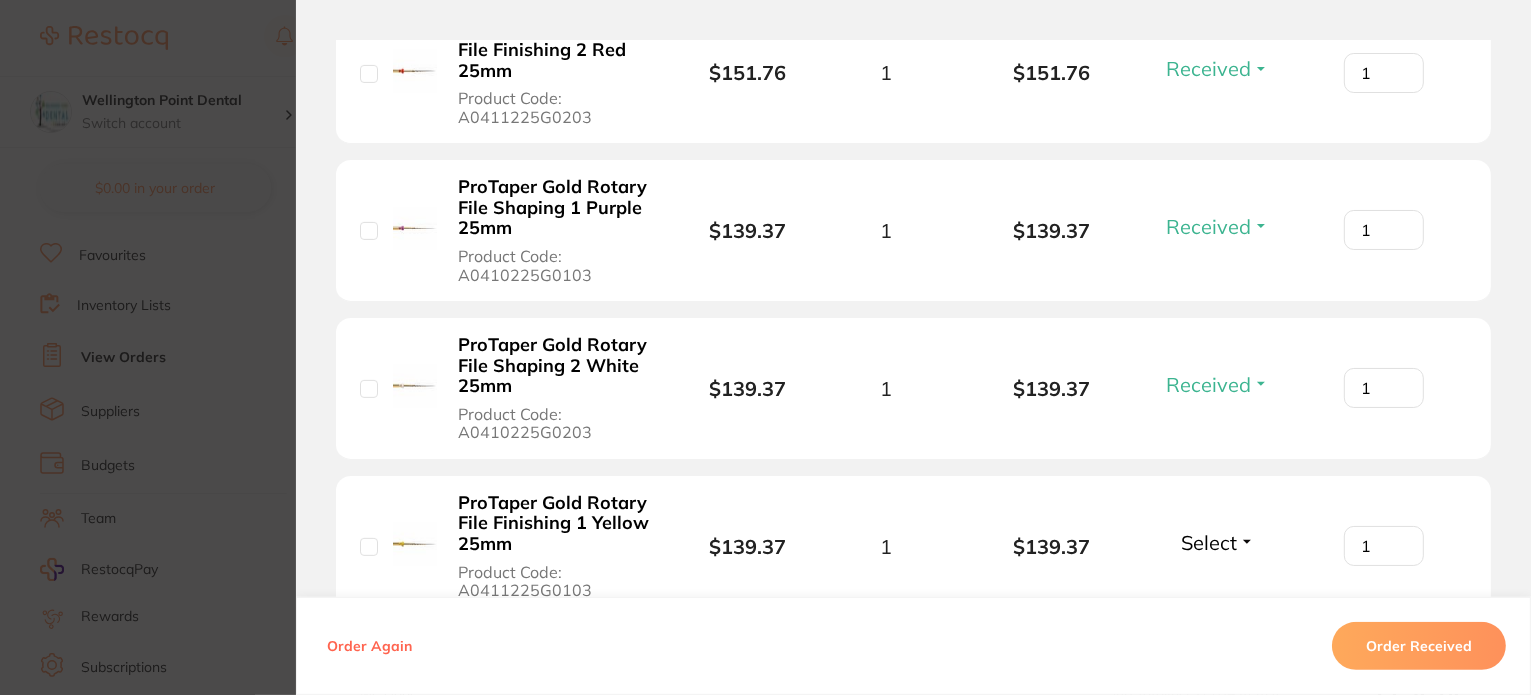 type on "1" 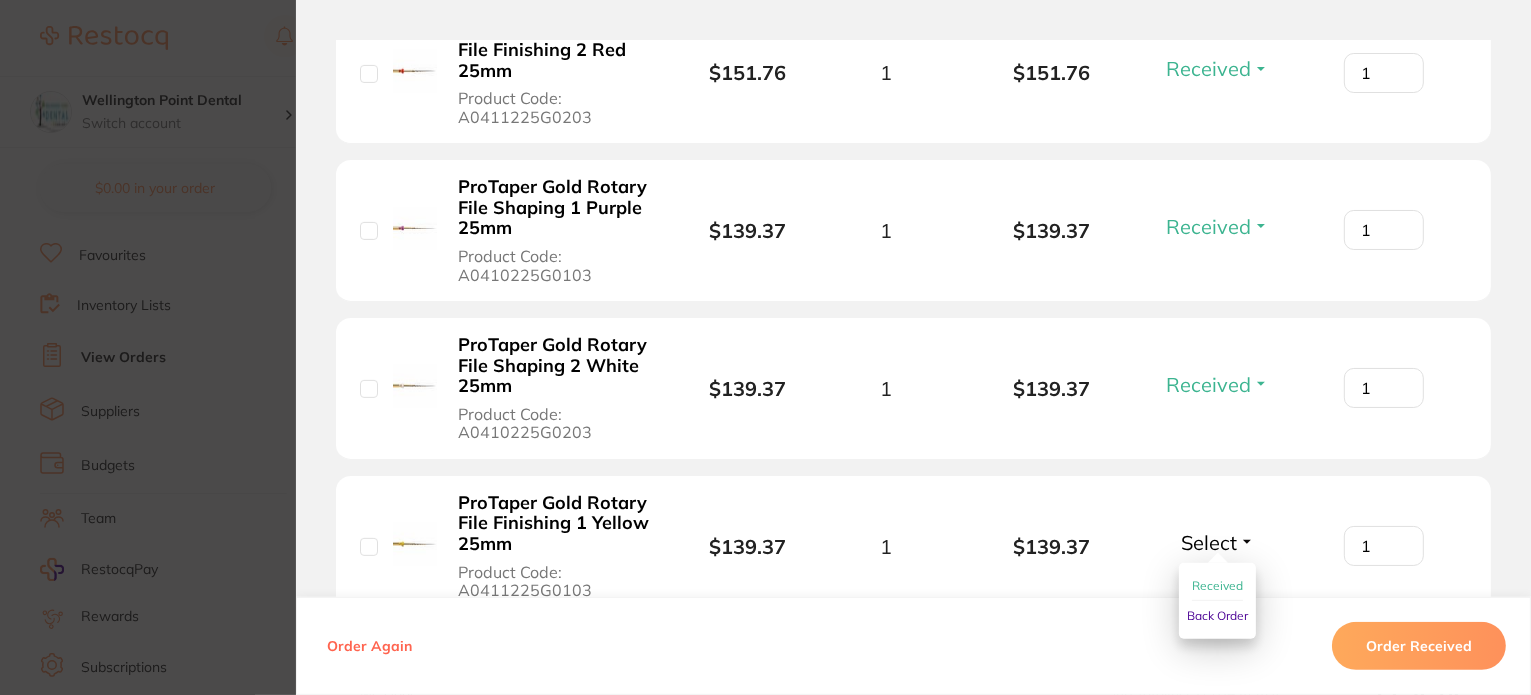 click on "Received" at bounding box center (1217, 585) 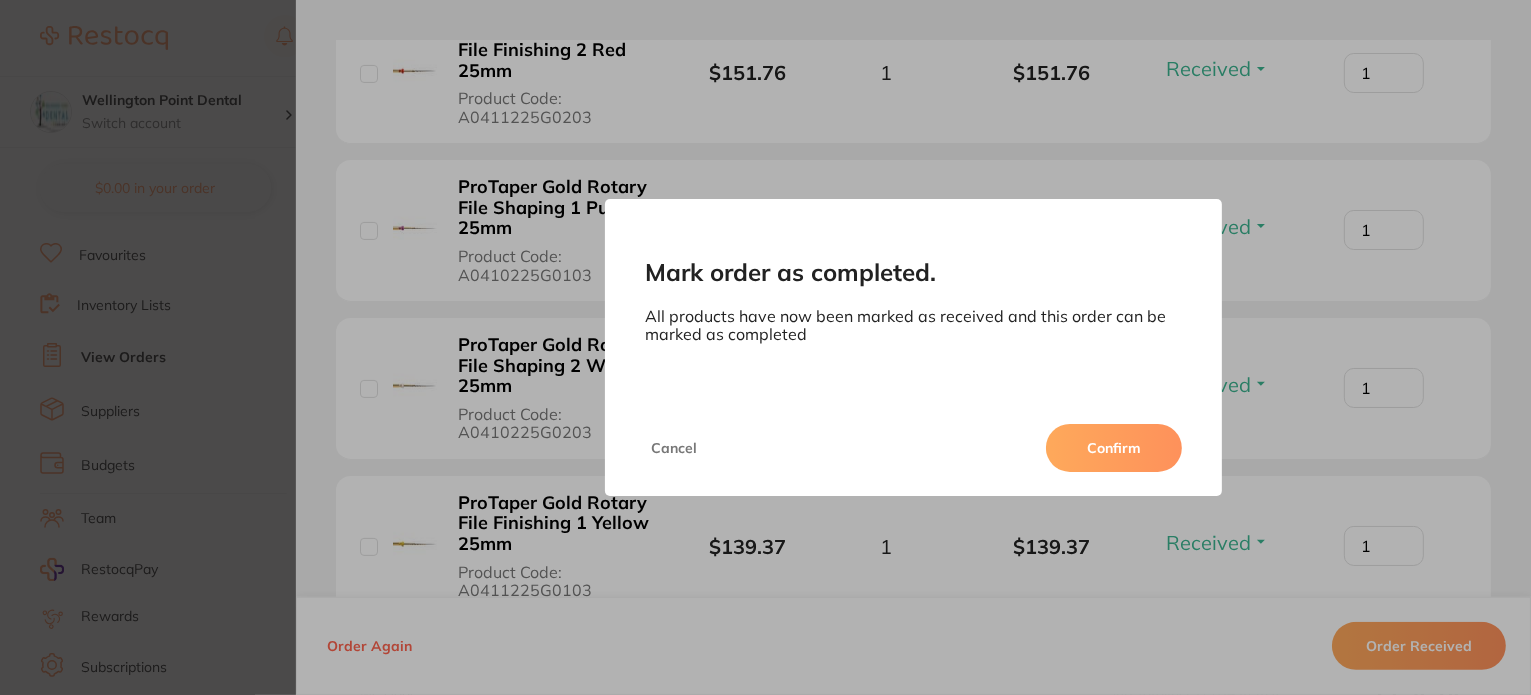 drag, startPoint x: 1131, startPoint y: 454, endPoint x: 1127, endPoint y: 441, distance: 13.601471 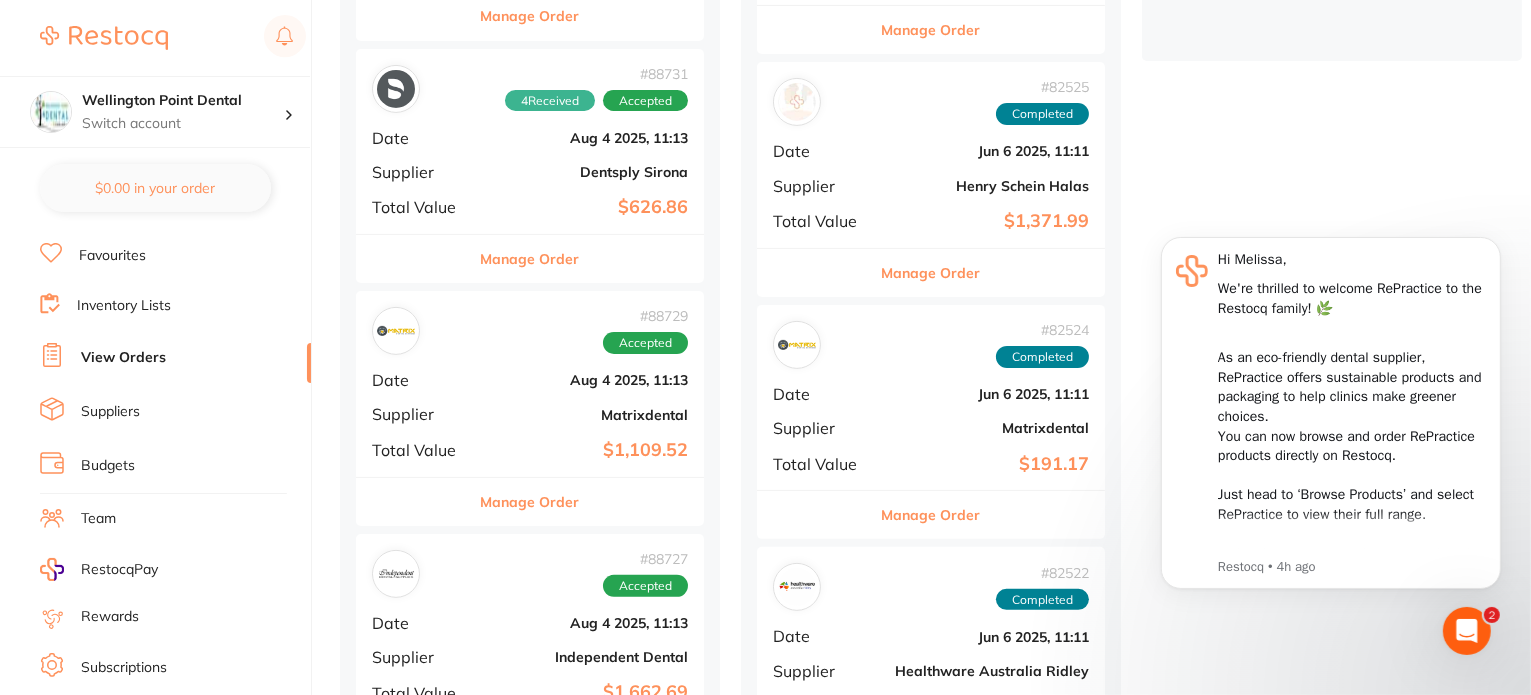 scroll, scrollTop: 0, scrollLeft: 0, axis: both 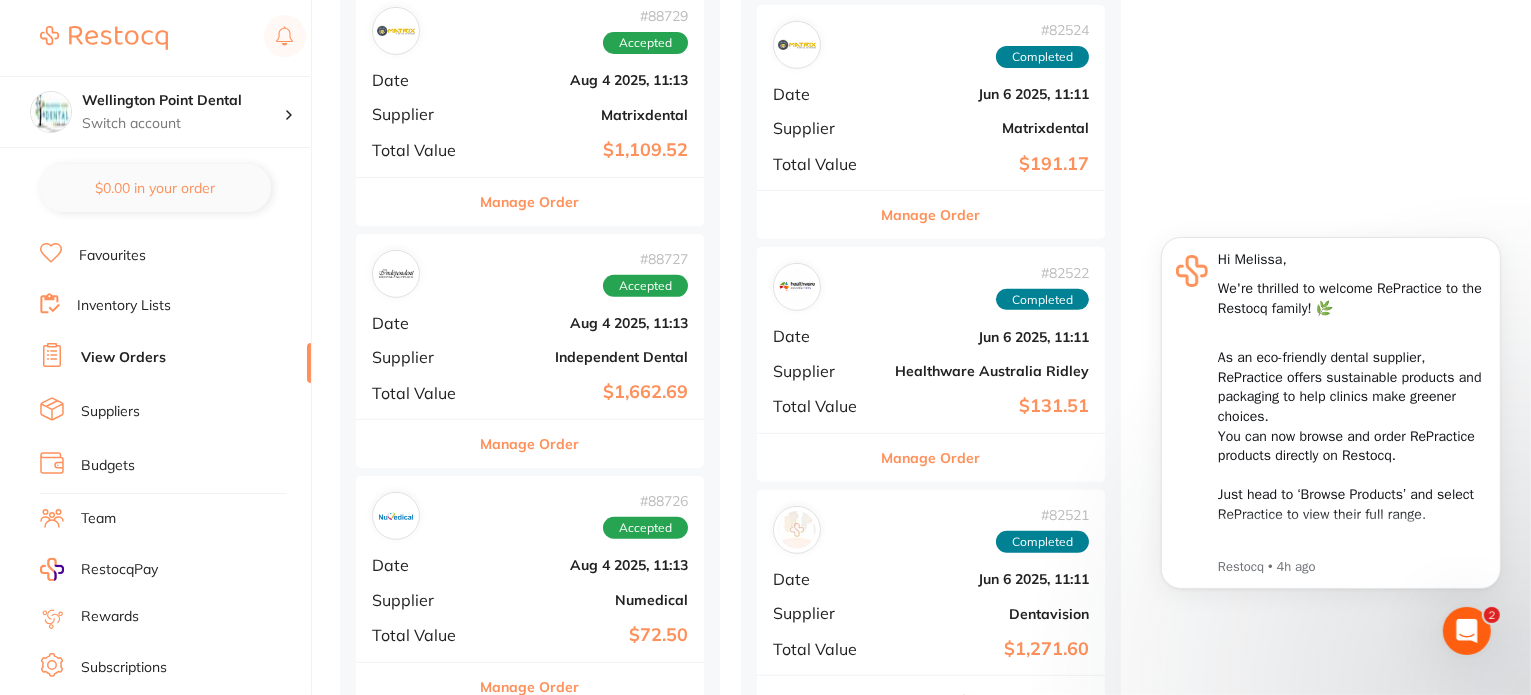 click on "Manage Order" at bounding box center (530, 444) 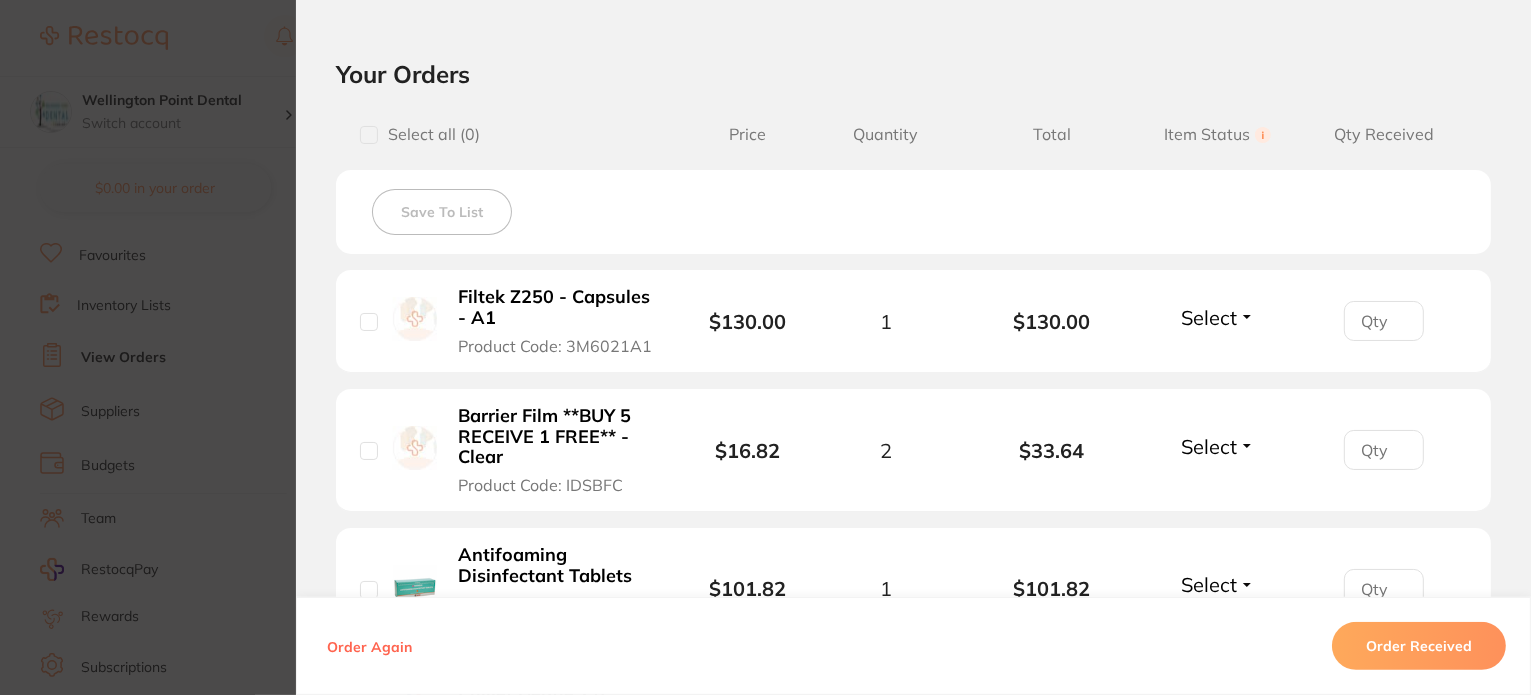 scroll, scrollTop: 500, scrollLeft: 0, axis: vertical 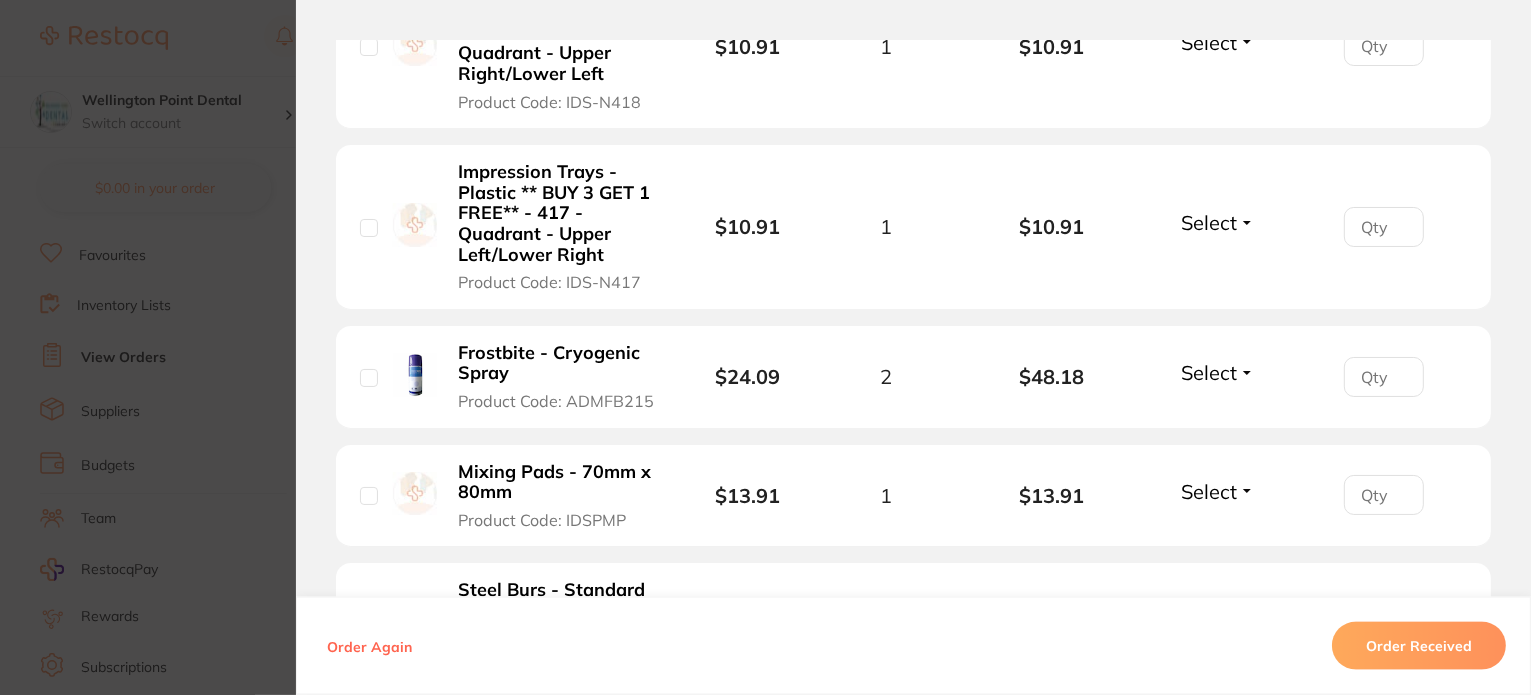 click on "Select" at bounding box center [1218, 372] 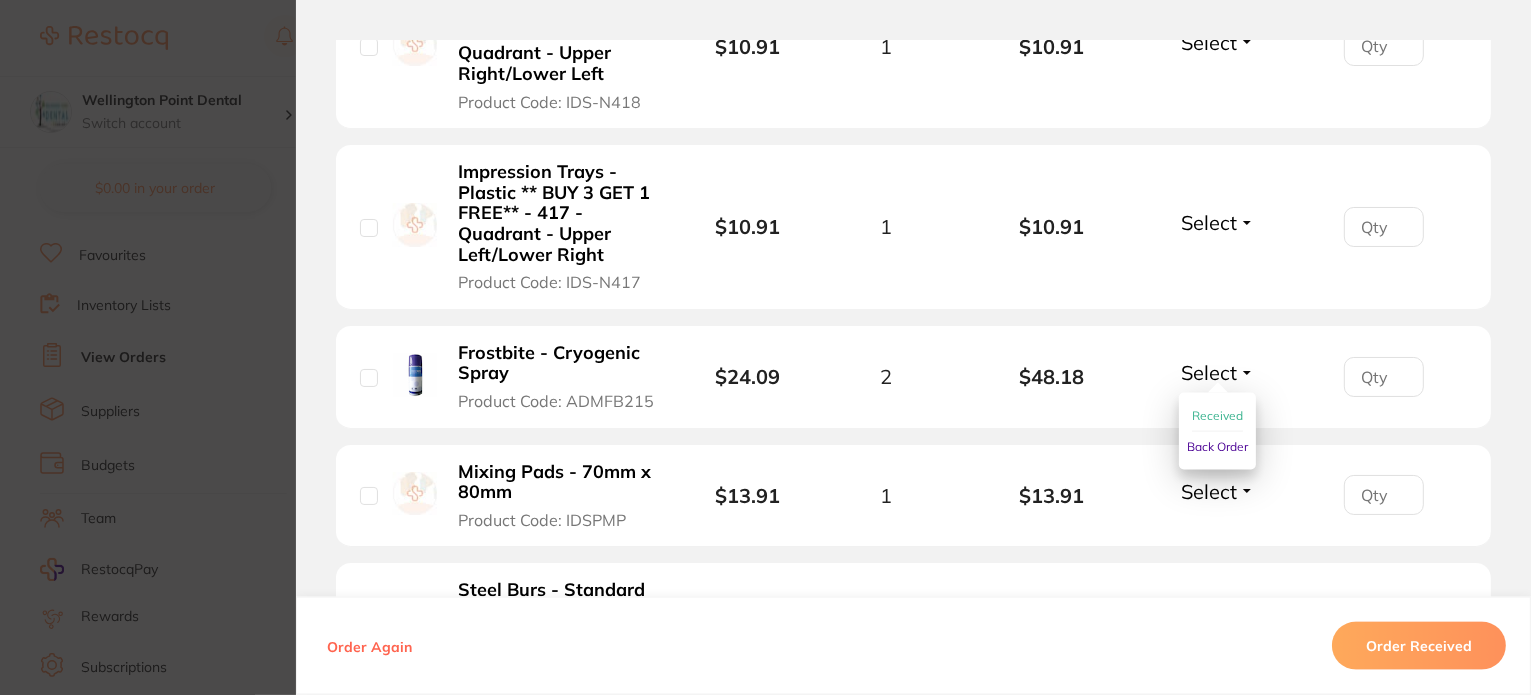 click on "Received" at bounding box center [1217, 415] 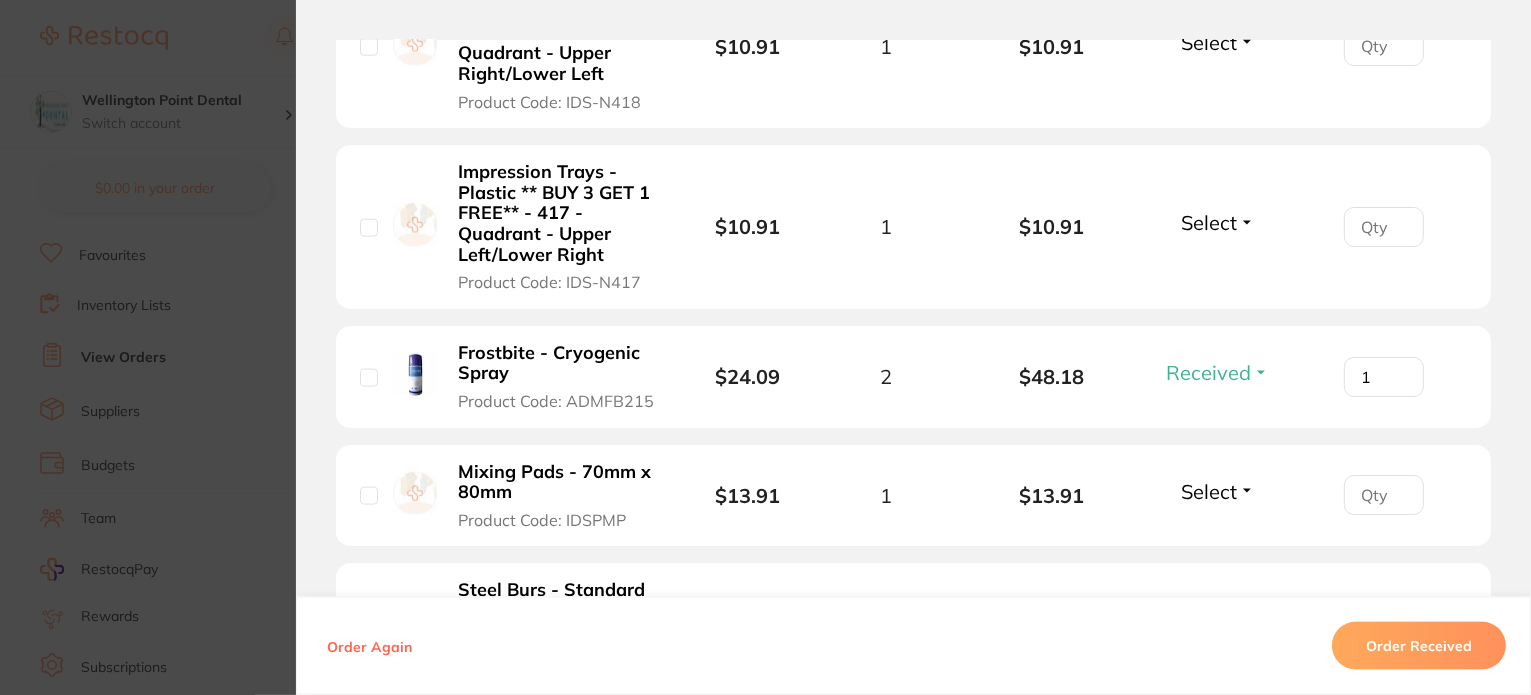 click on "1" at bounding box center (1384, -2047) 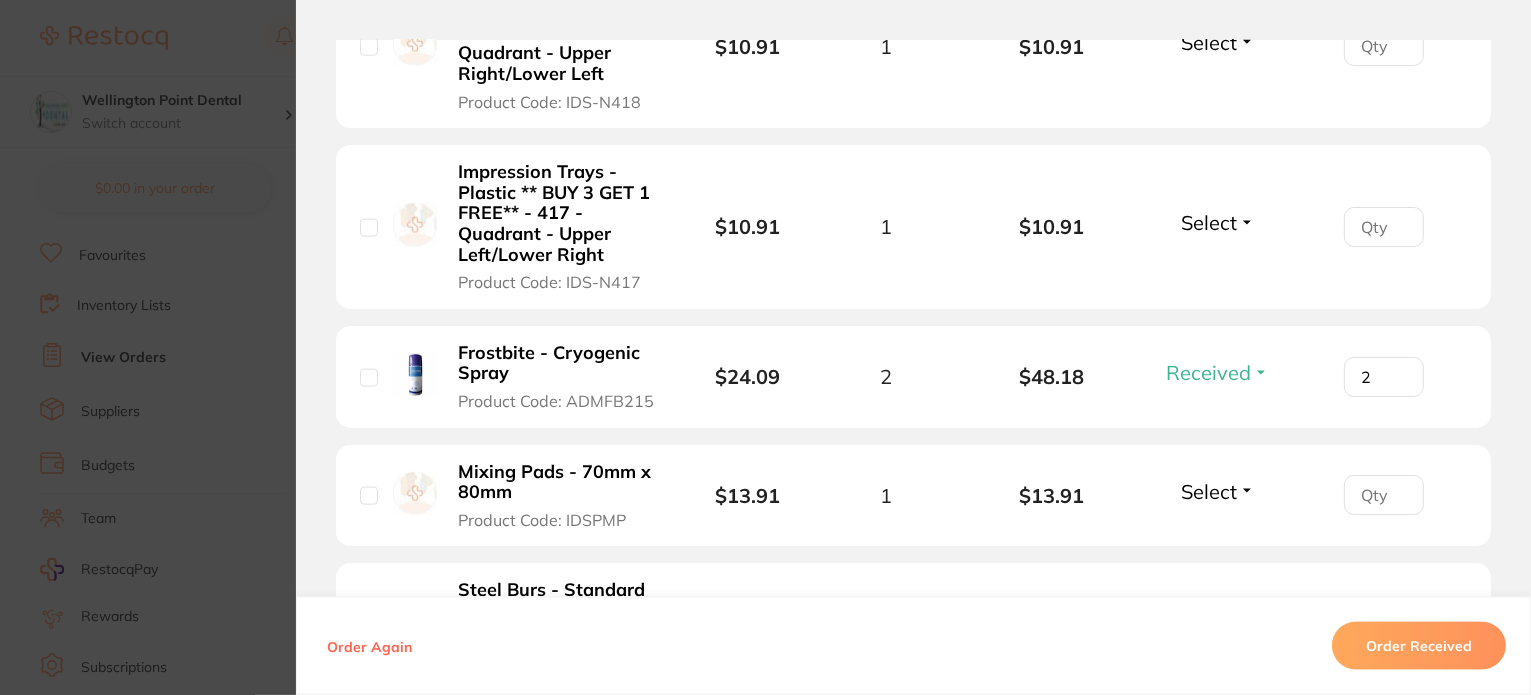 type on "2" 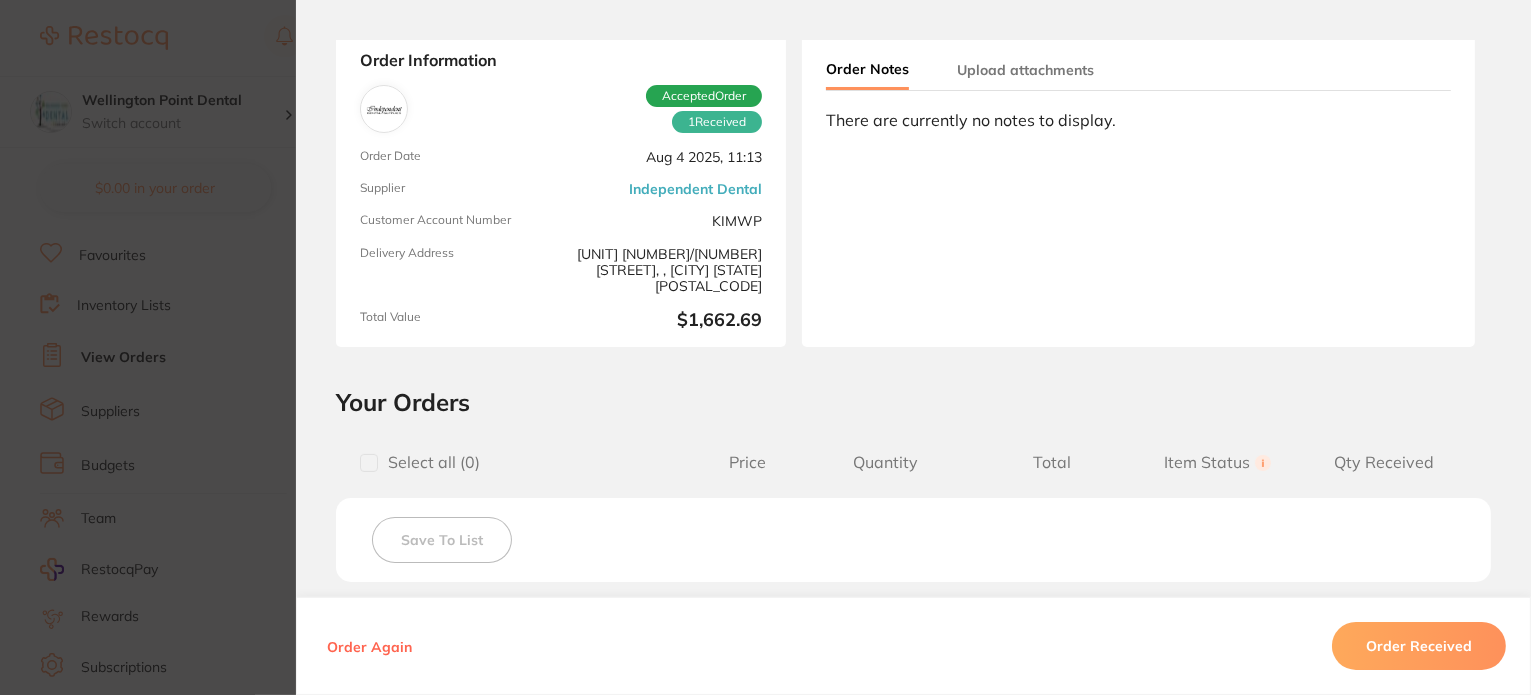 scroll, scrollTop: 0, scrollLeft: 0, axis: both 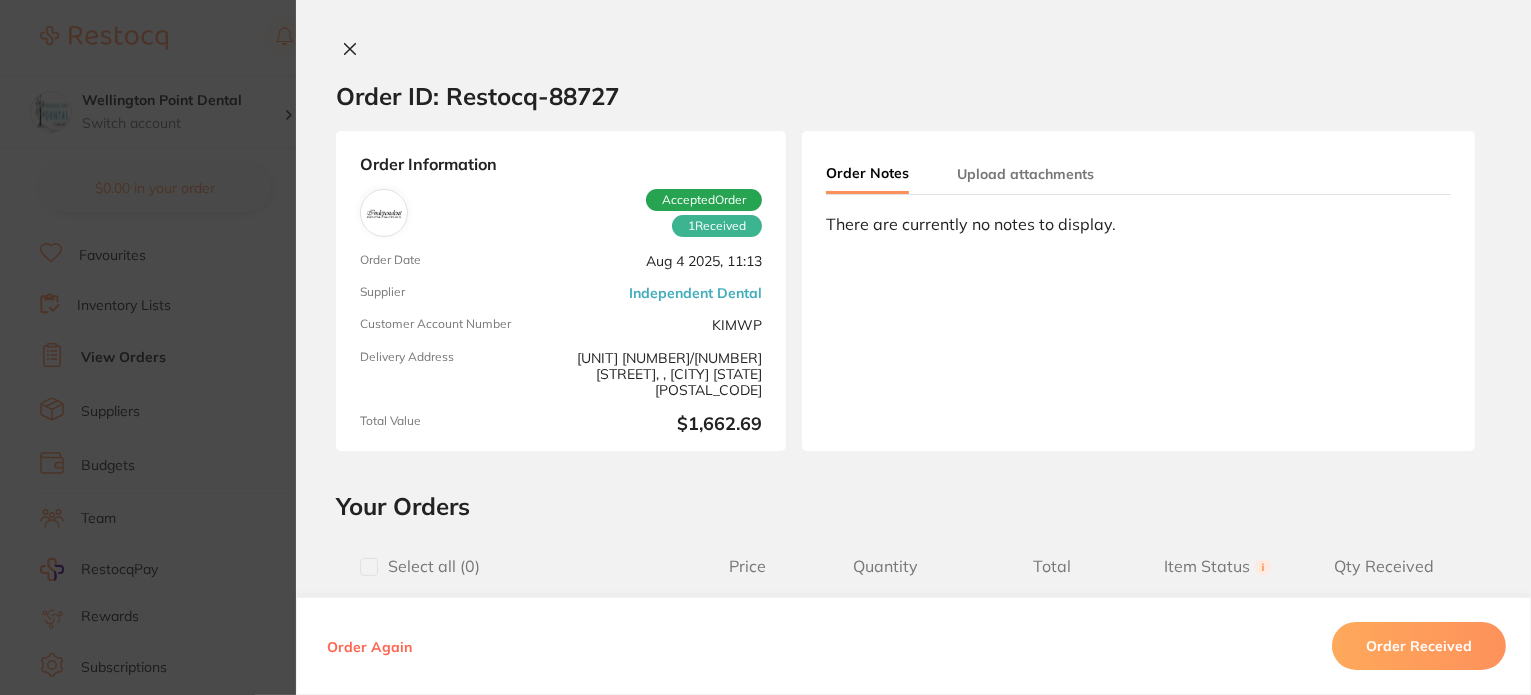 click 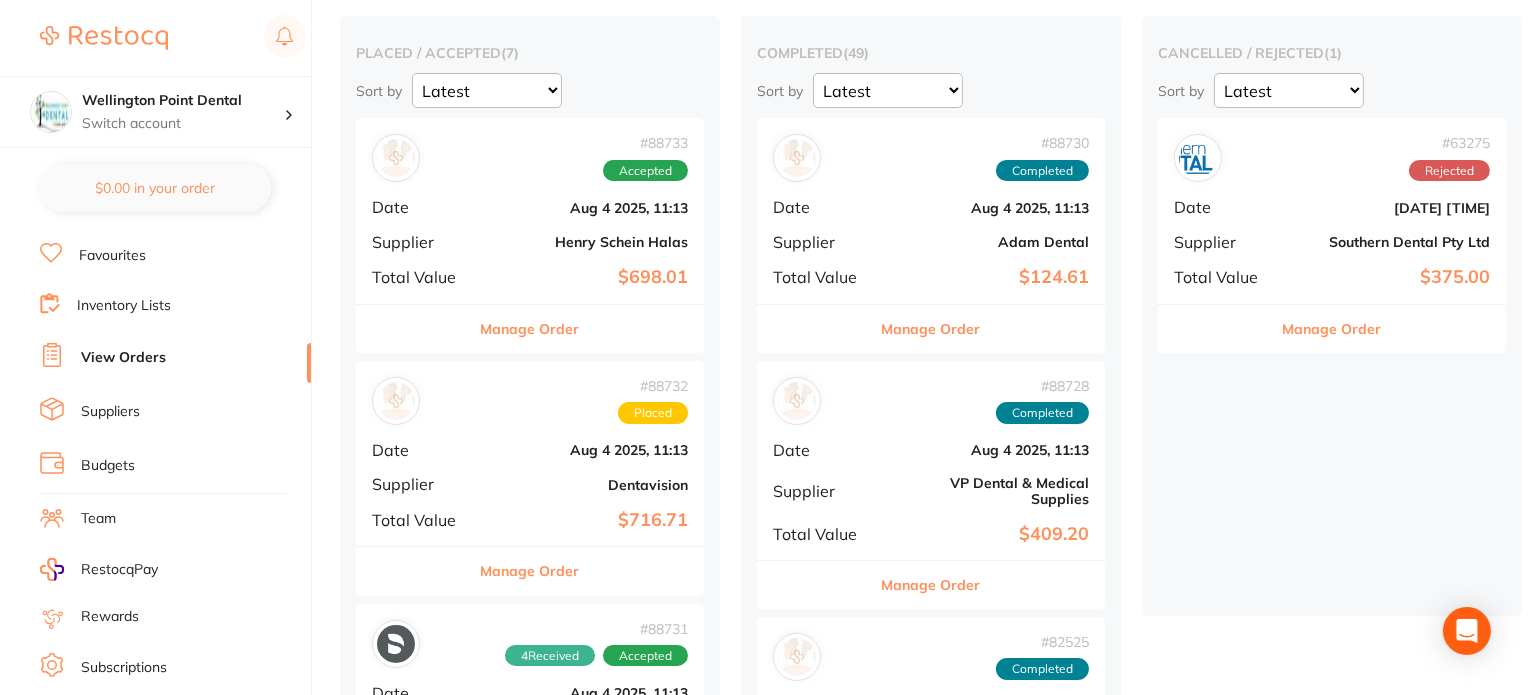 scroll, scrollTop: 0, scrollLeft: 0, axis: both 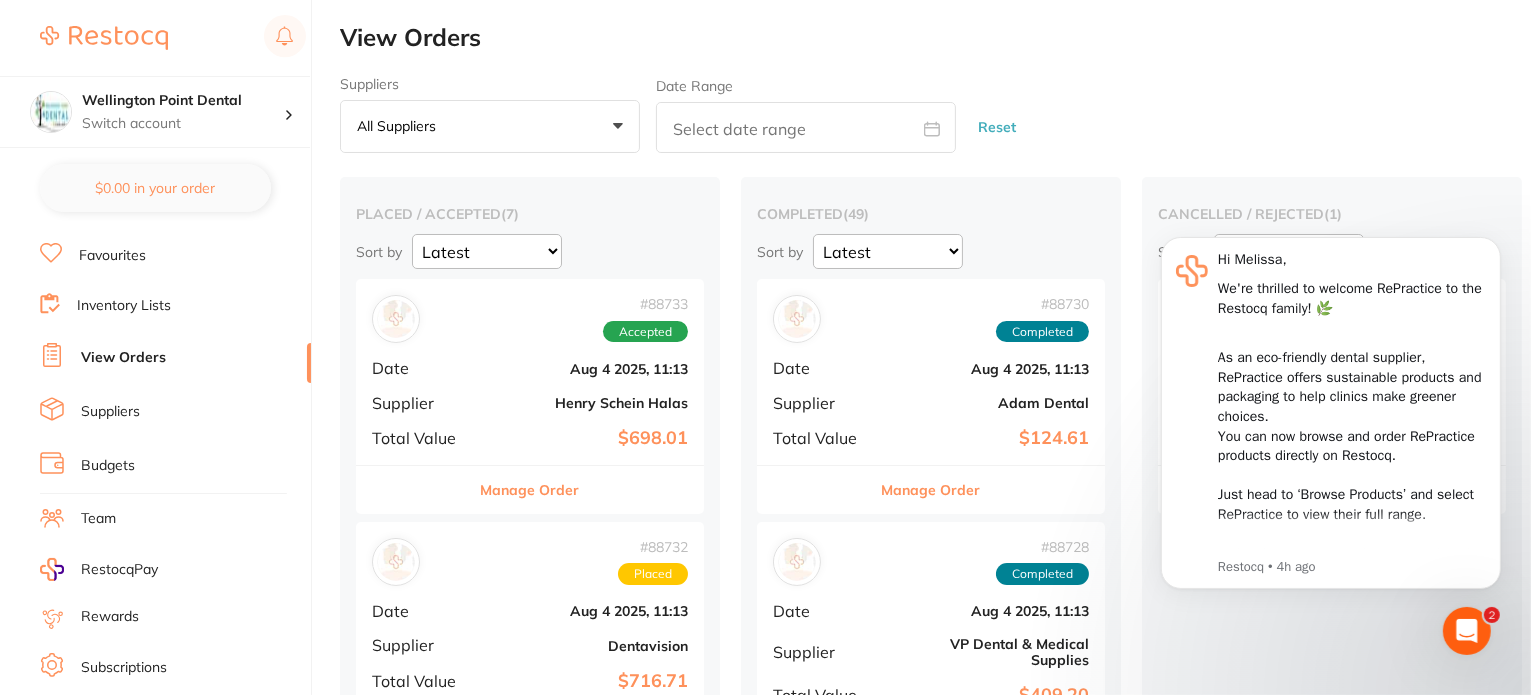 click on "Manage Order" at bounding box center [530, 490] 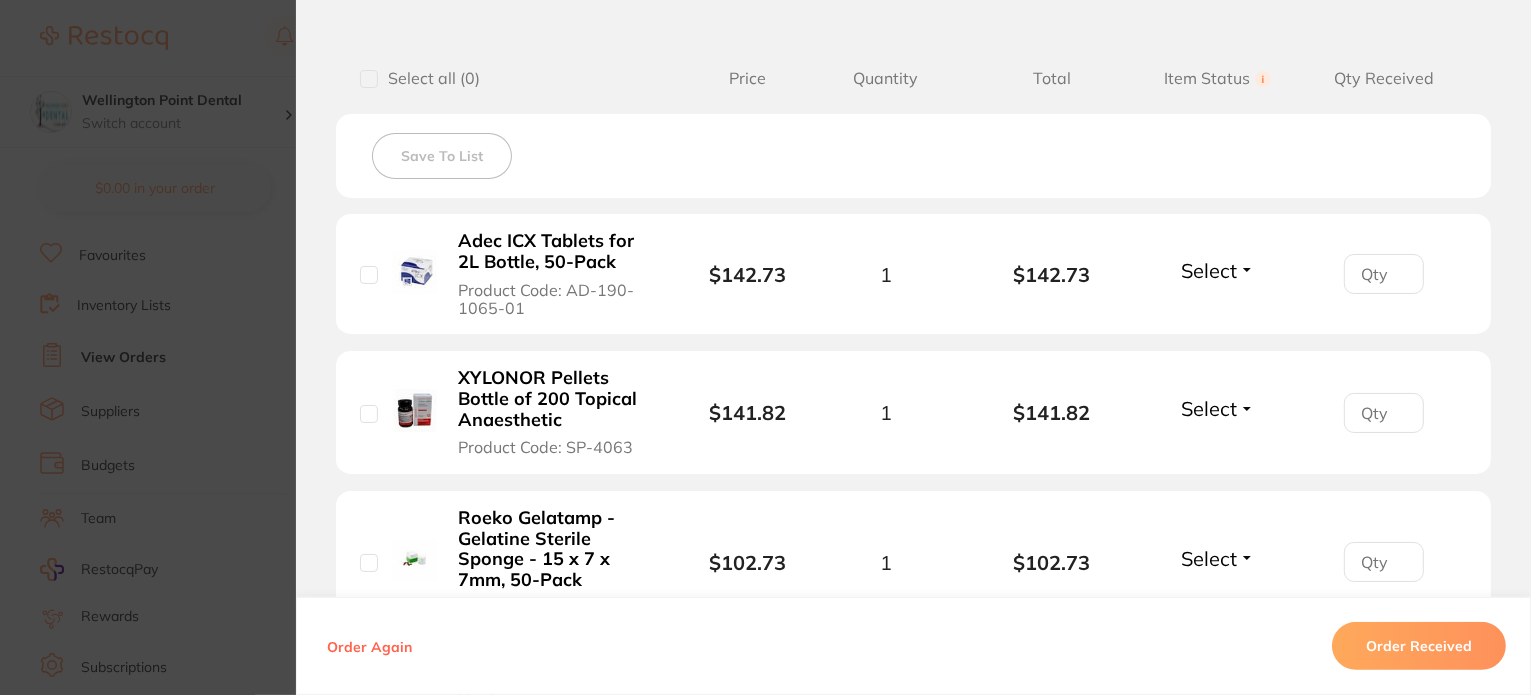 scroll, scrollTop: 500, scrollLeft: 0, axis: vertical 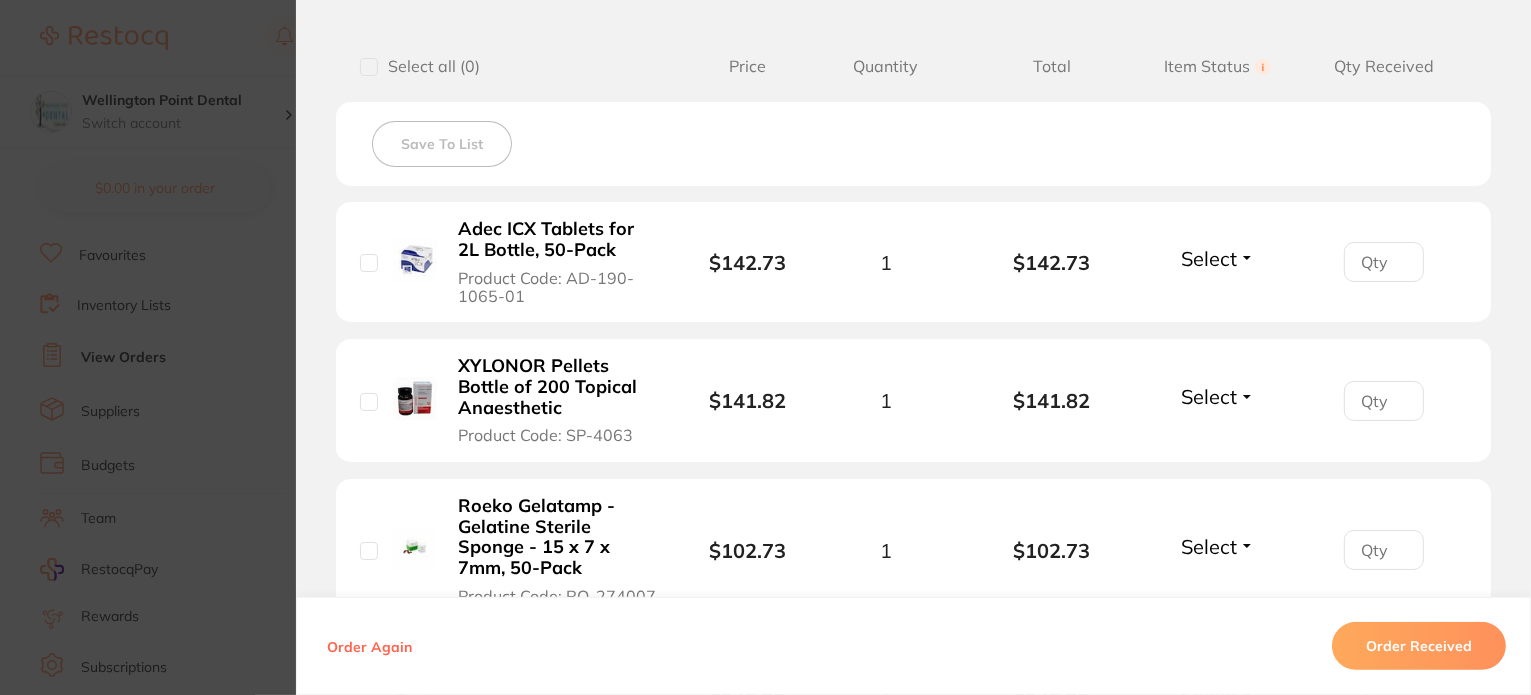 click on "Select" at bounding box center (1218, 258) 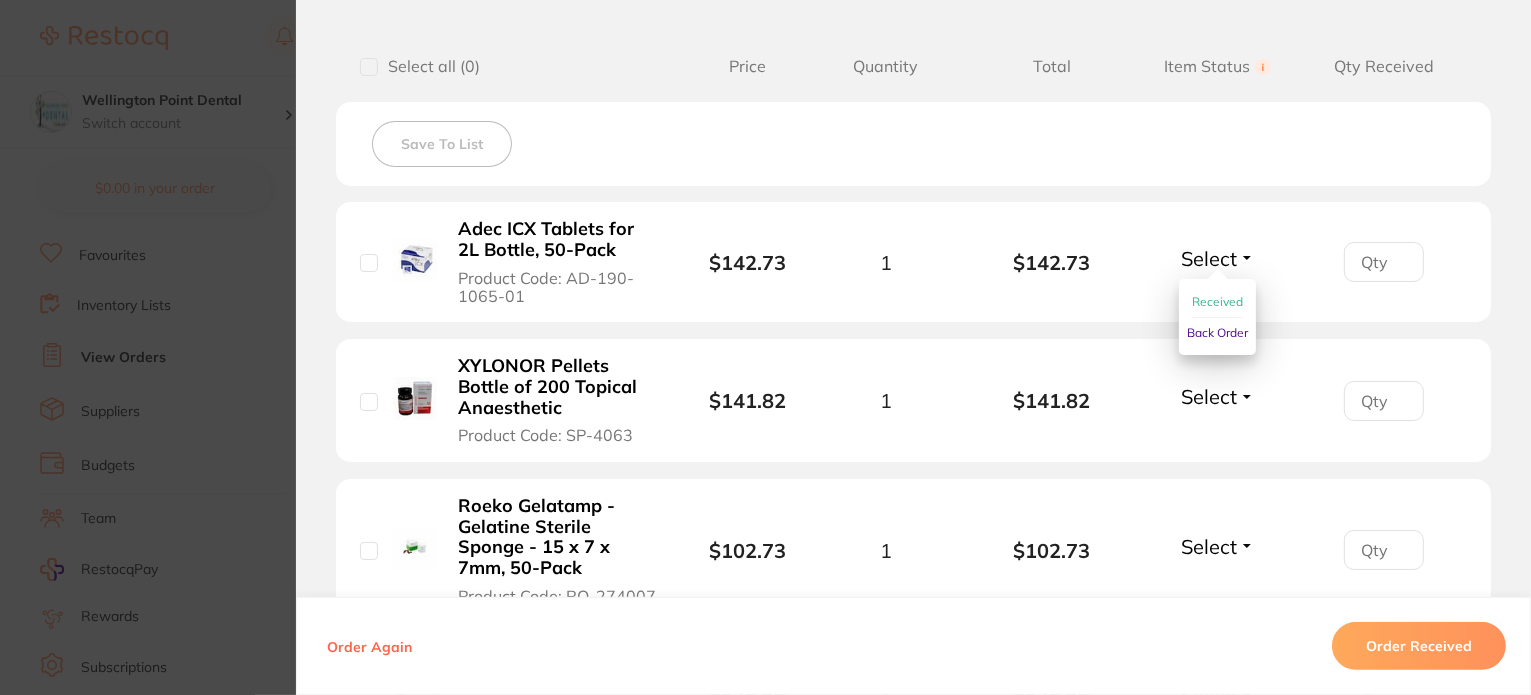 click on "Received" at bounding box center [1217, 301] 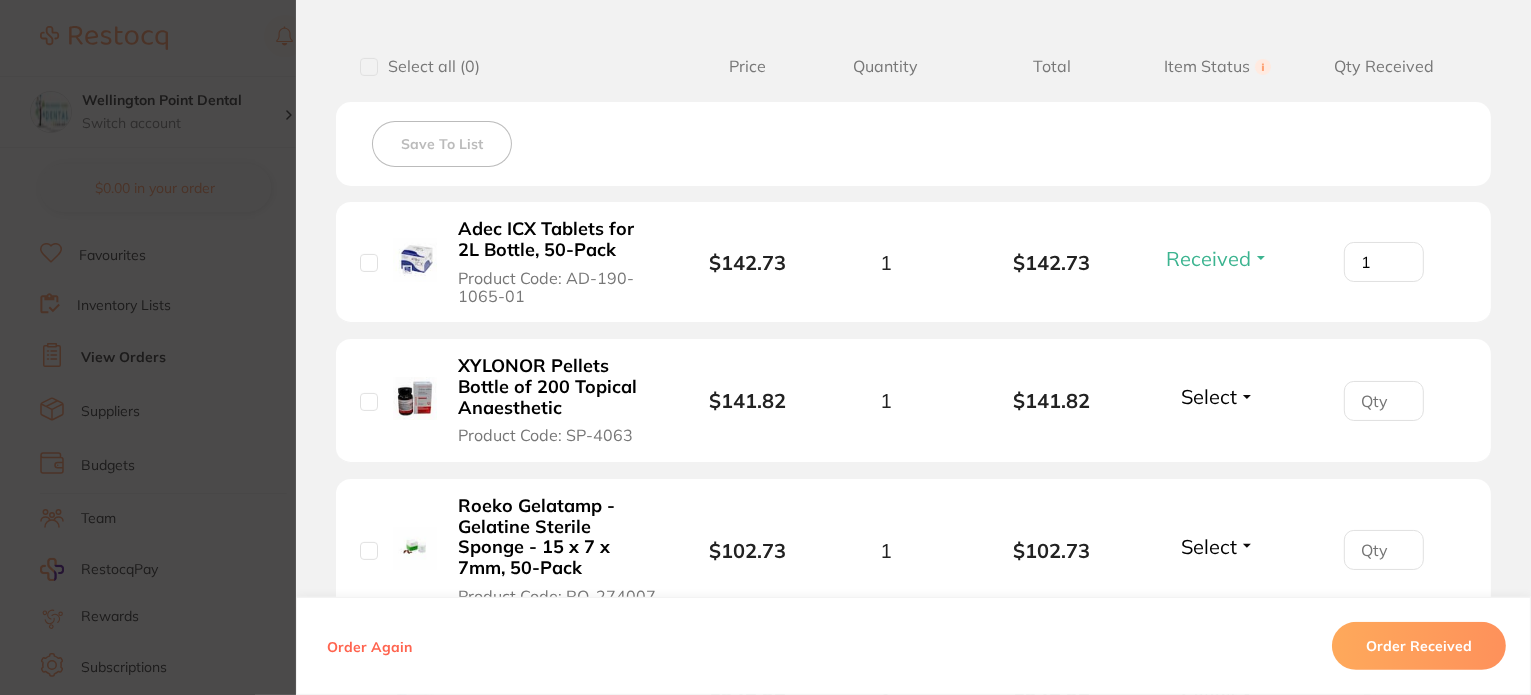 type on "1" 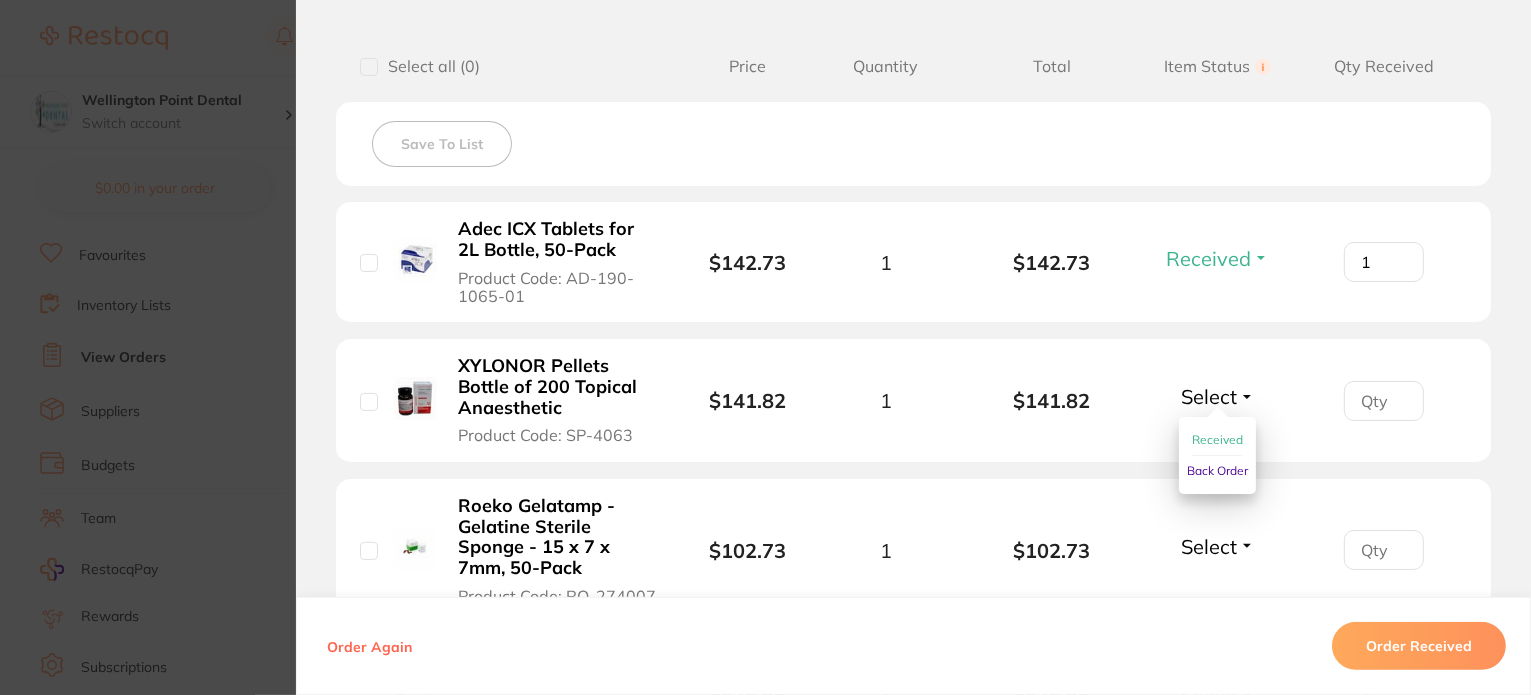 click on "Received" at bounding box center [1217, 439] 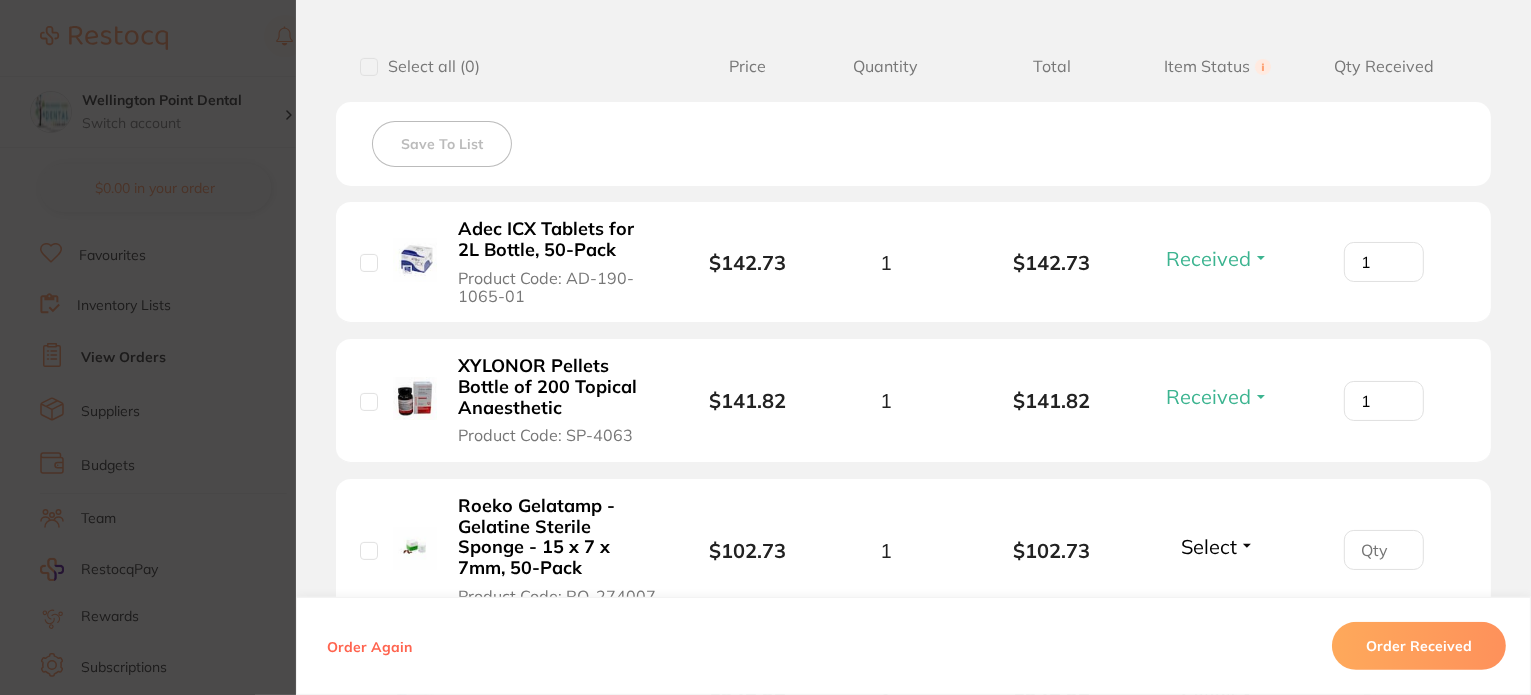 type on "1" 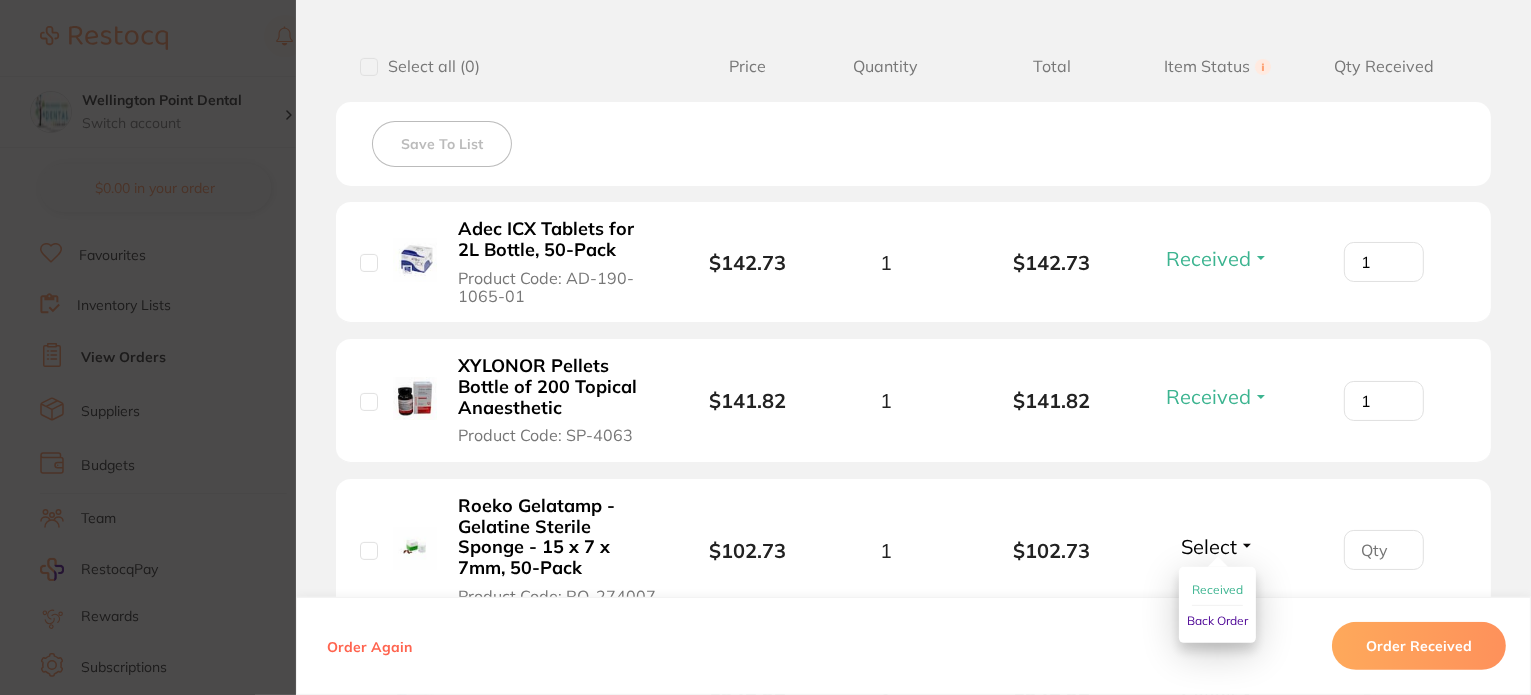 click on "Received" at bounding box center (1217, 589) 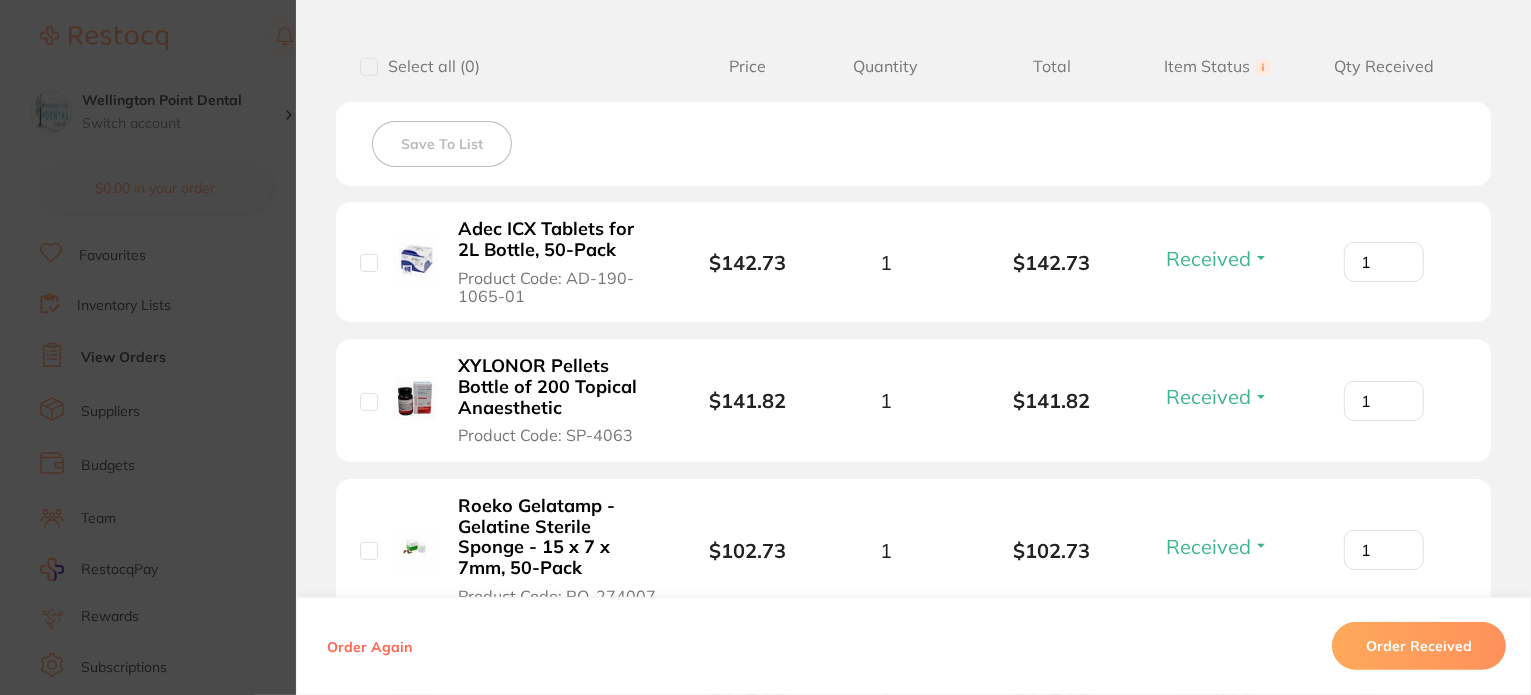 type on "1" 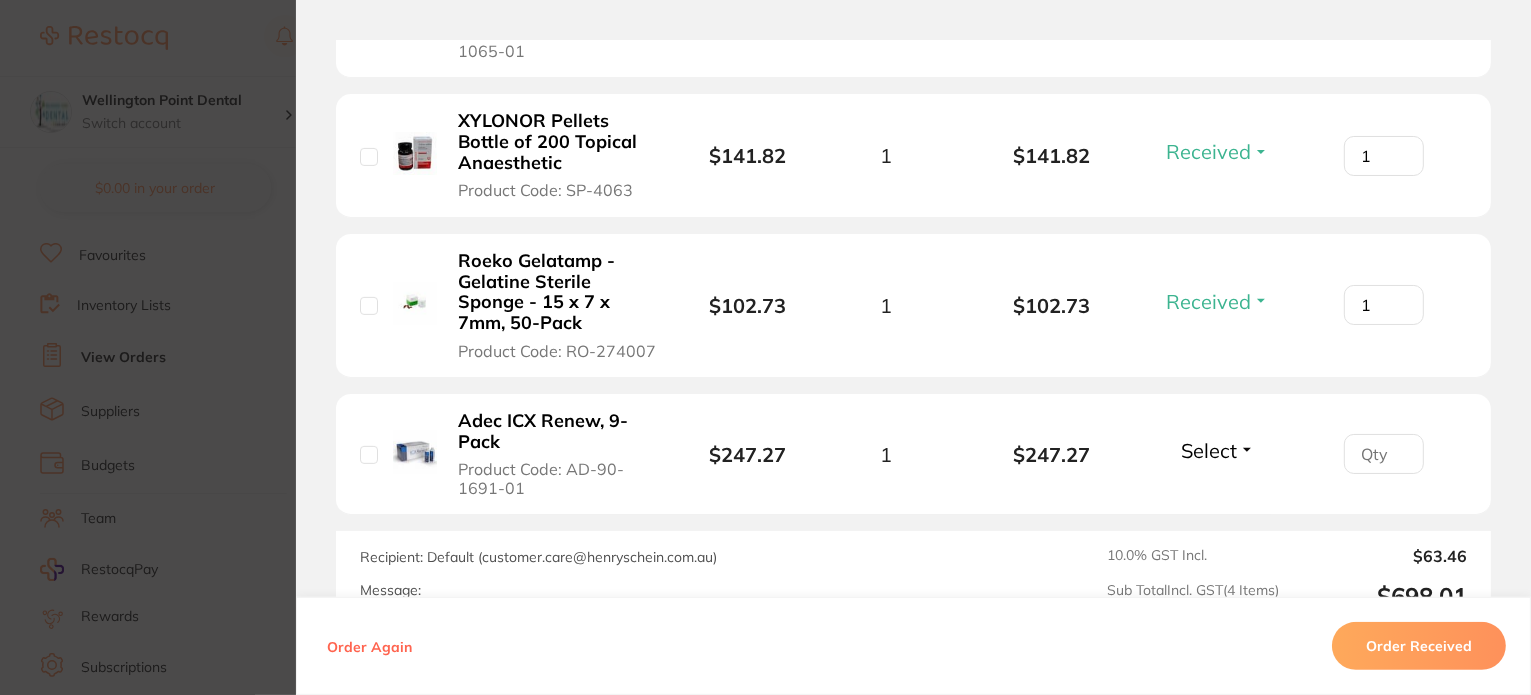 scroll, scrollTop: 900, scrollLeft: 0, axis: vertical 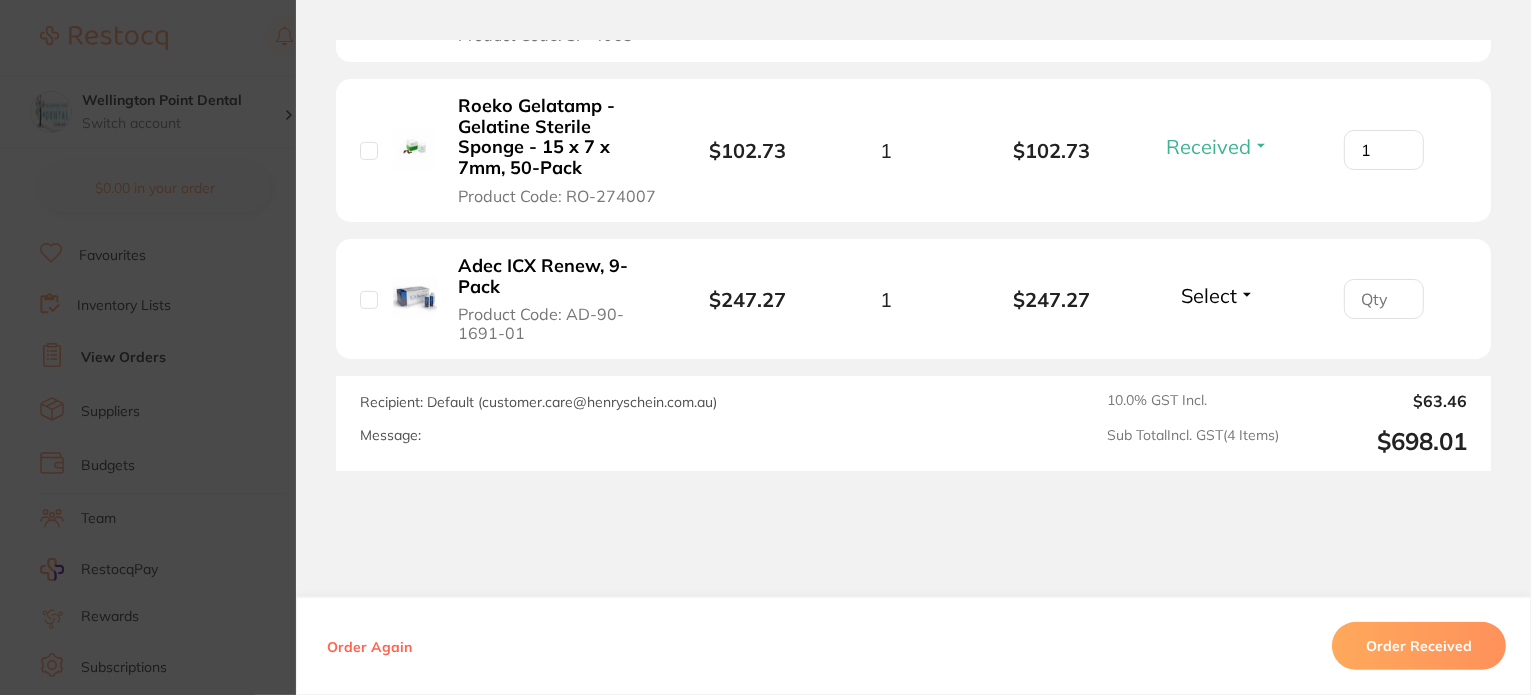 click on "Select" at bounding box center [1218, 295] 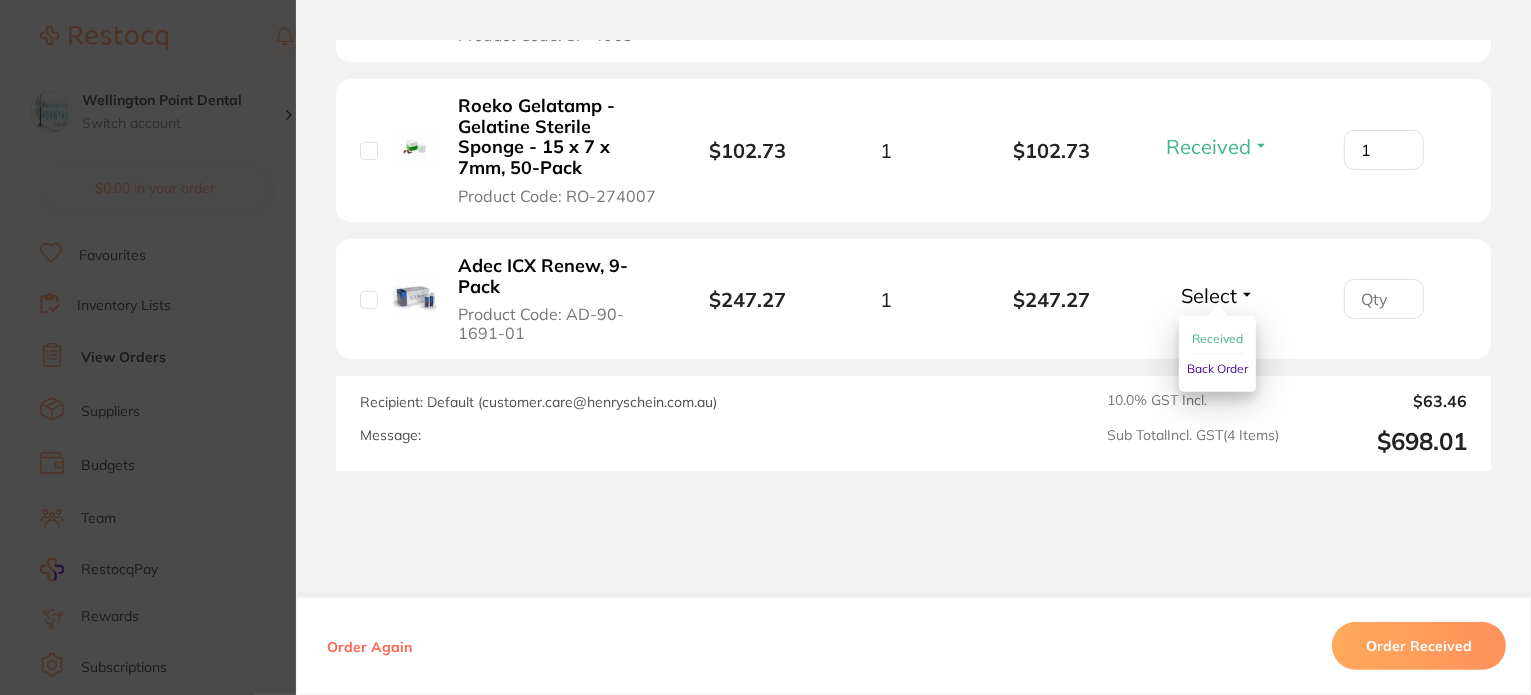 click on "Received" at bounding box center (1217, 338) 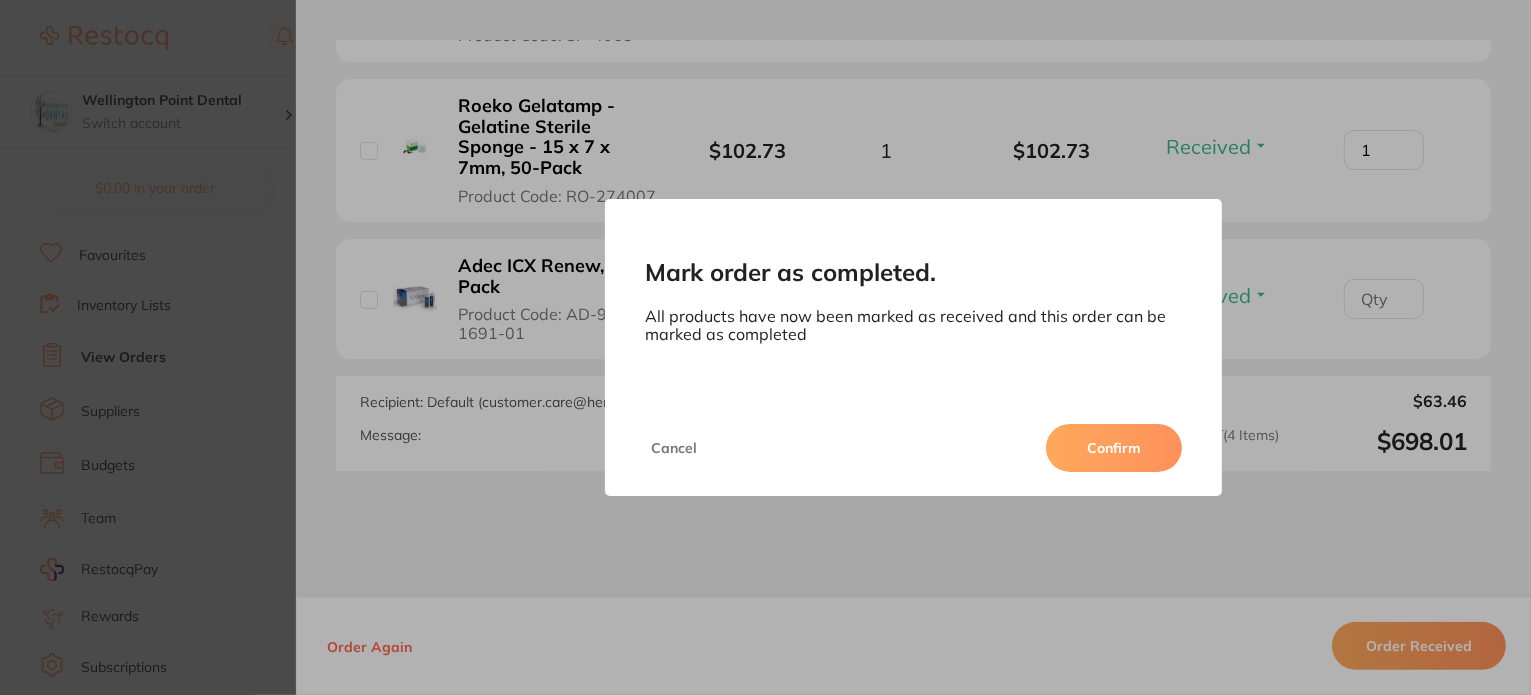 click on "Confirm" at bounding box center (1114, 448) 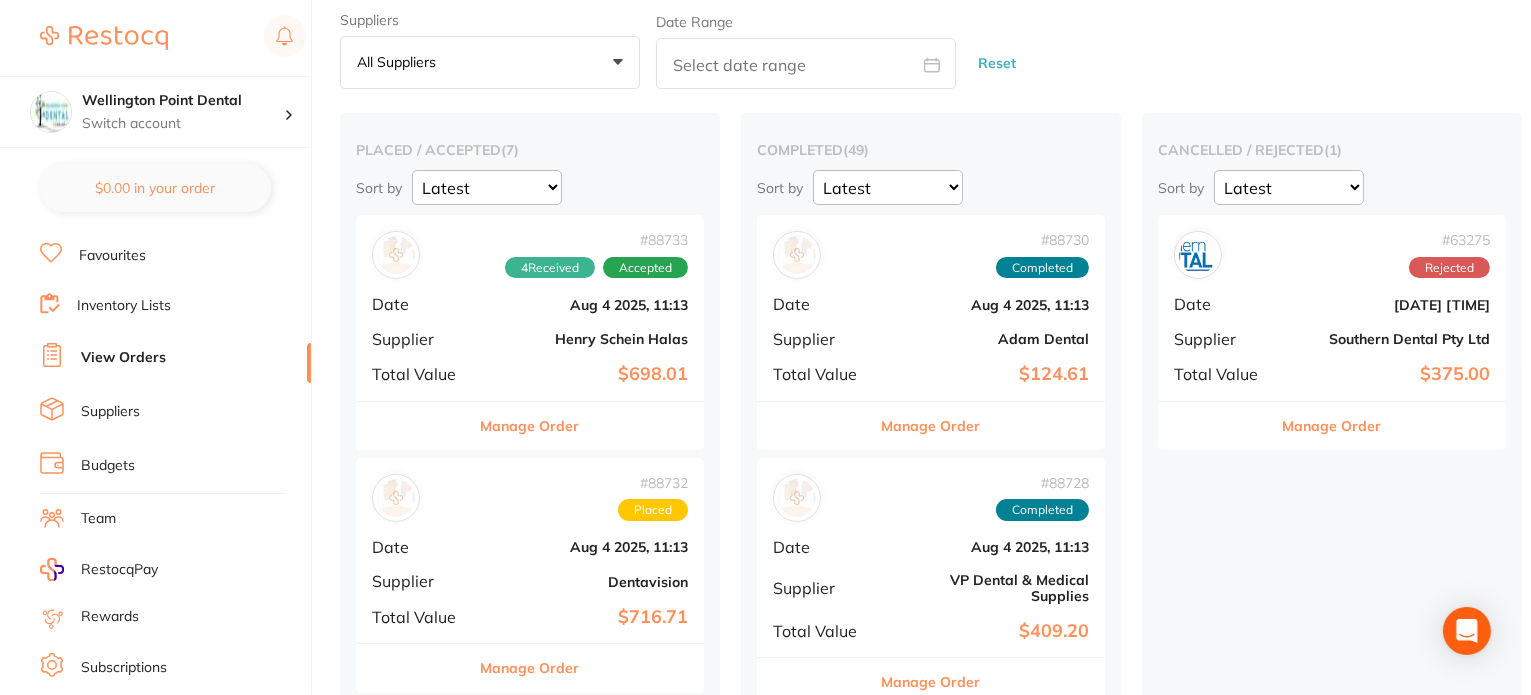 scroll, scrollTop: 100, scrollLeft: 0, axis: vertical 